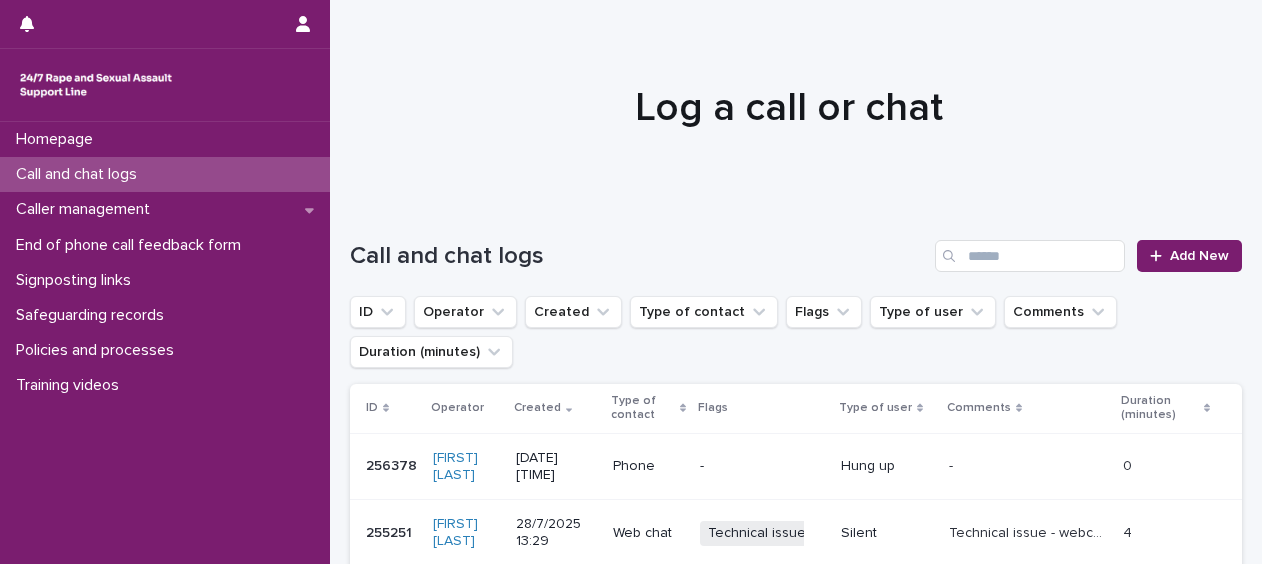 scroll, scrollTop: 0, scrollLeft: 0, axis: both 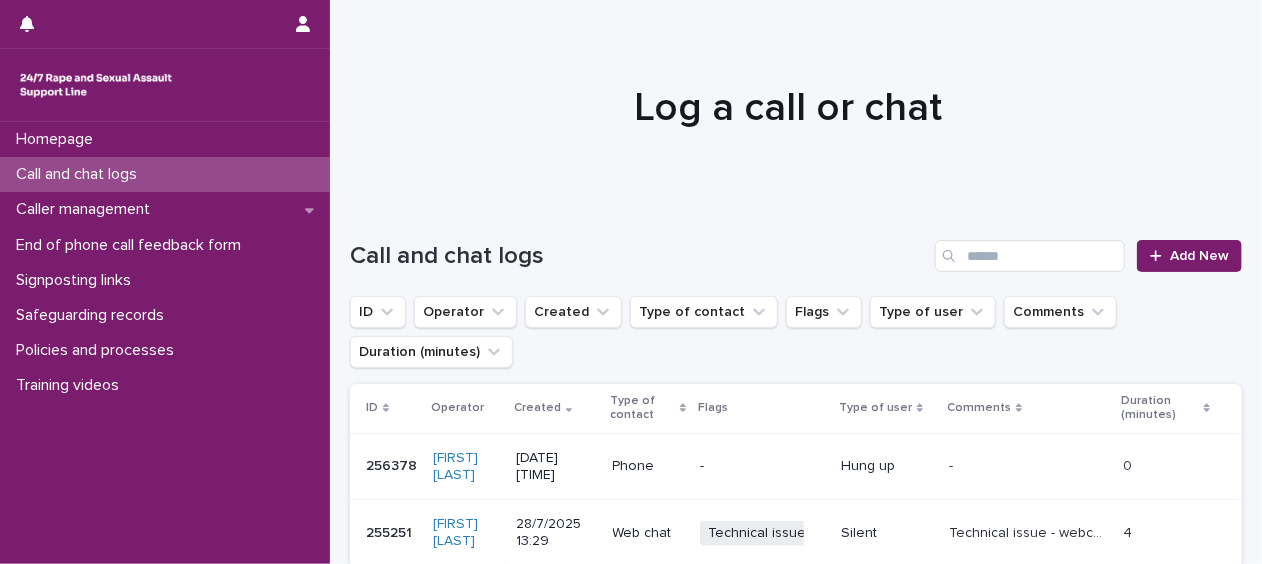 click on "Call and chat logs" at bounding box center (165, 174) 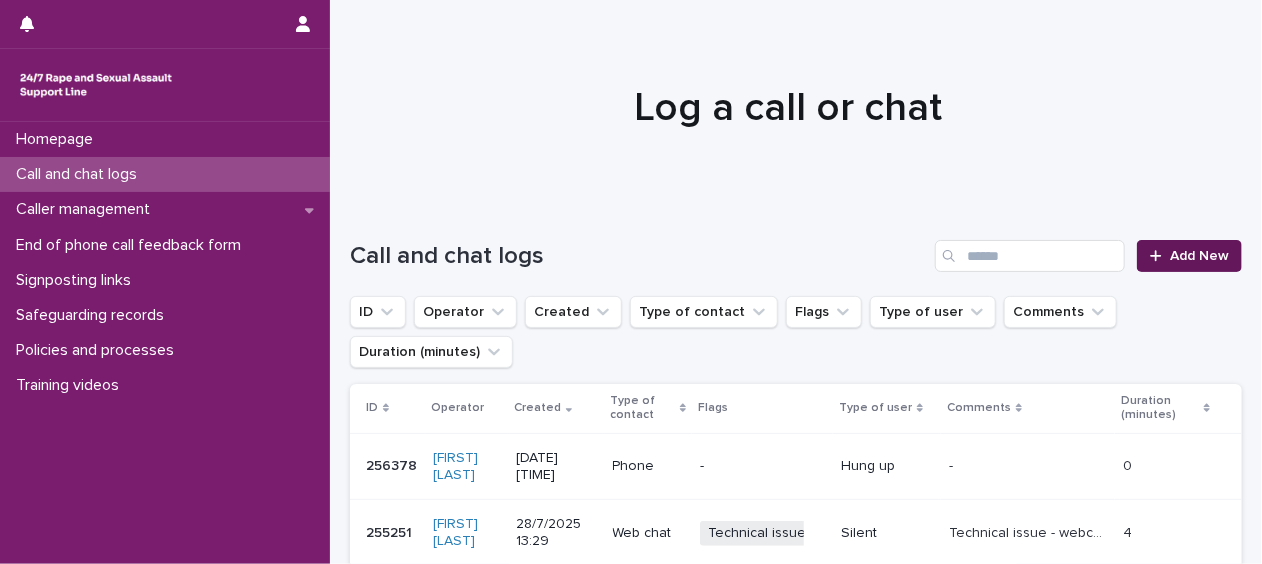 click on "Add New" at bounding box center (1199, 256) 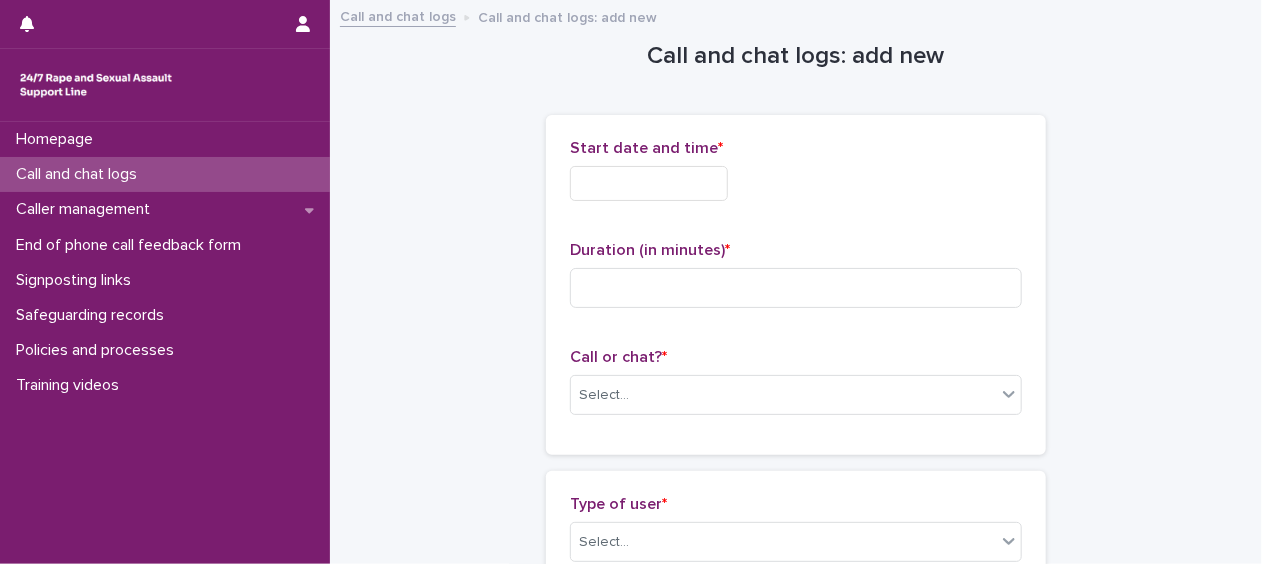 click on "Call and chat logs: add new Loading... Saving… Loading... Saving… Loading... Saving… Start date and time * Duration (in minutes) * Call or chat? * Select... Loading... Saving… Type of user * Select... New/repeat user * Select... Loading... Saving… Loading... Saving… Country (if provided) * Select... Region (if provided) * Select... Loading... Saving… Loading... Saving… Gender of victim/survivor (if provided) * Select... Age of victim/survivor (if provided) * Select... Loading... Saving… Type of support received (select all that apply) Select... Signposted (select all that apply) Select... Incident: time period (select all that apply) * Select... Incident: type of SV (select all that apply) * Select... Incident: perpetrator (select all that apply) * Select... Incident: gender of perpetrator (select all that apply) * Select... Flags Select... Comments Loading... Saving… Loading... Saving… Loading... Saving… Loading... Saving… Please fill out the required fields above. Save" at bounding box center [796, 1084] 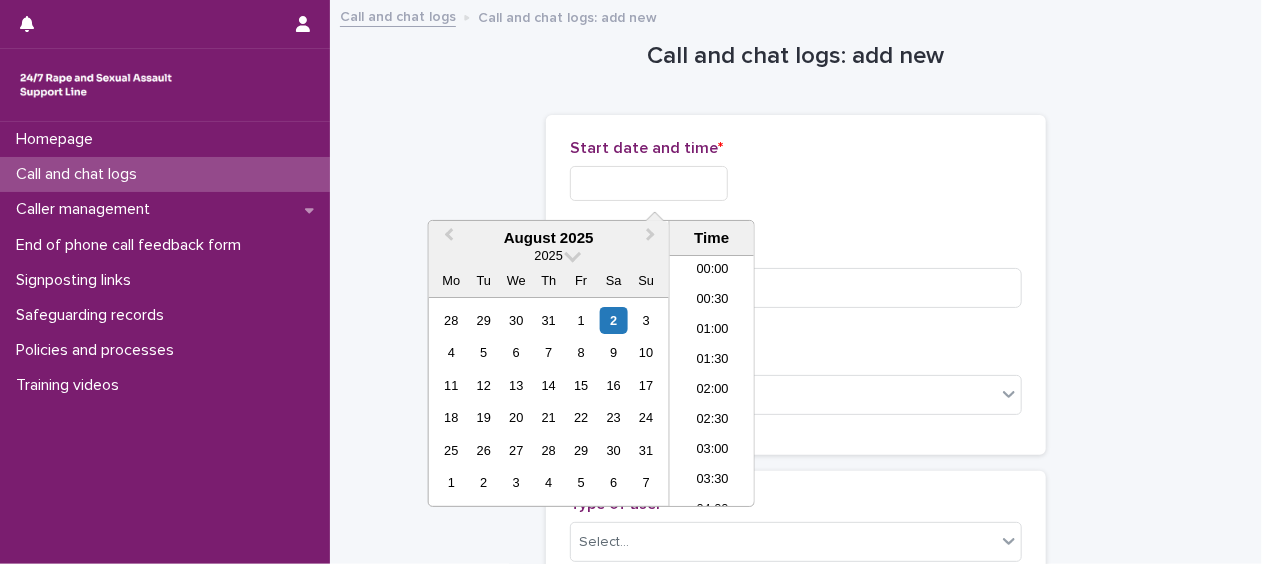 scroll, scrollTop: 490, scrollLeft: 0, axis: vertical 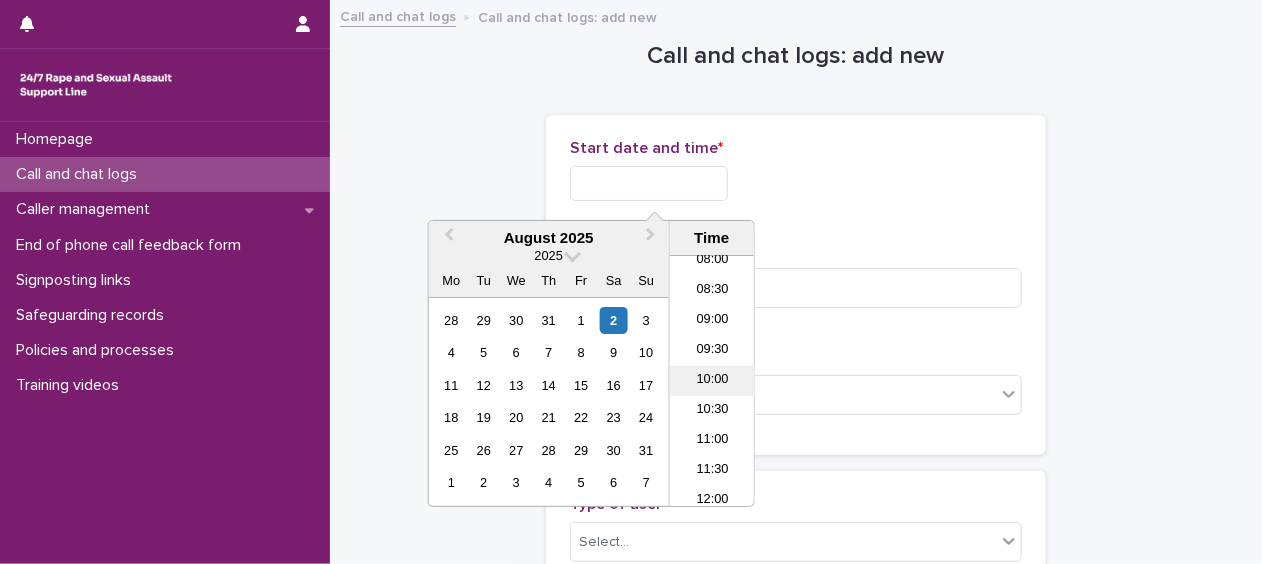 click on "10:00" at bounding box center [712, 381] 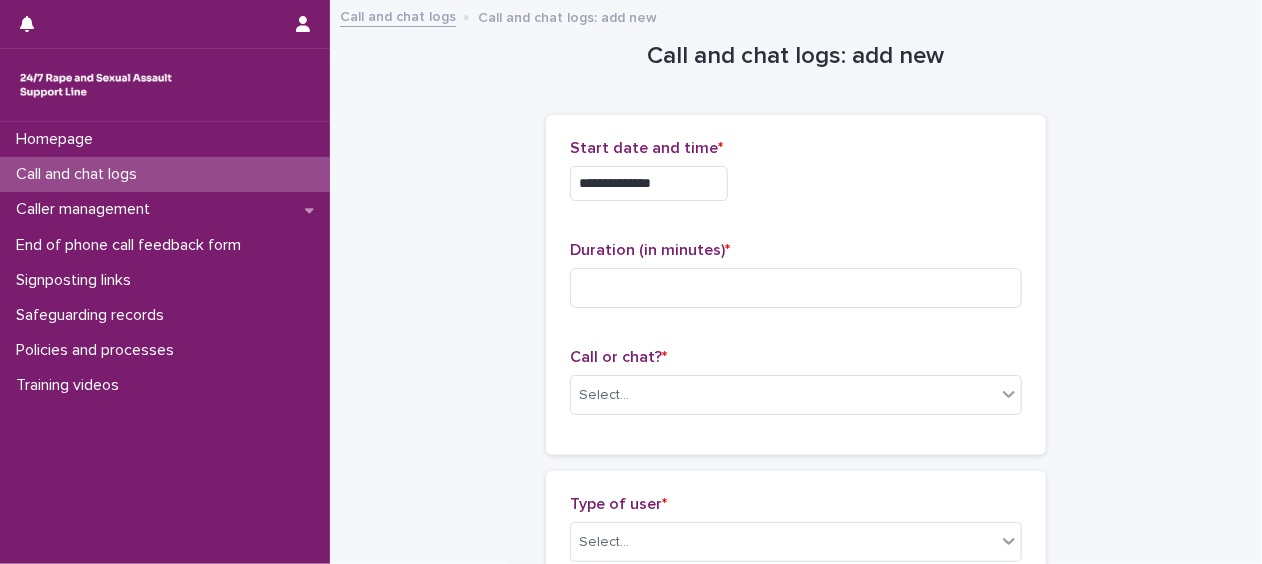 click on "**********" at bounding box center [649, 183] 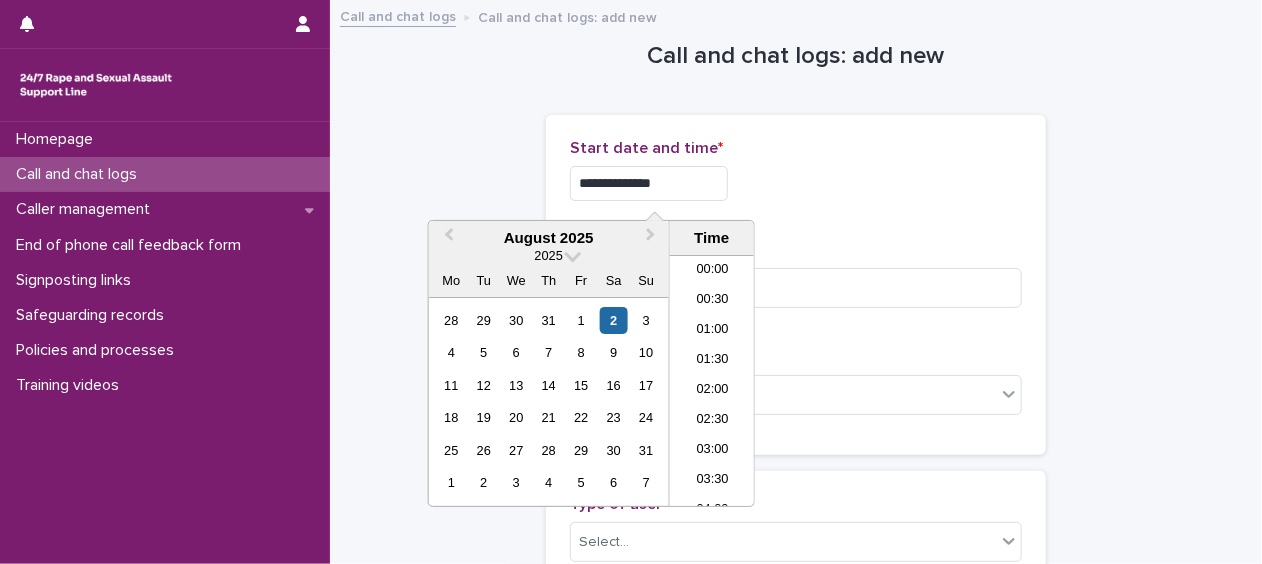 scroll, scrollTop: 490, scrollLeft: 0, axis: vertical 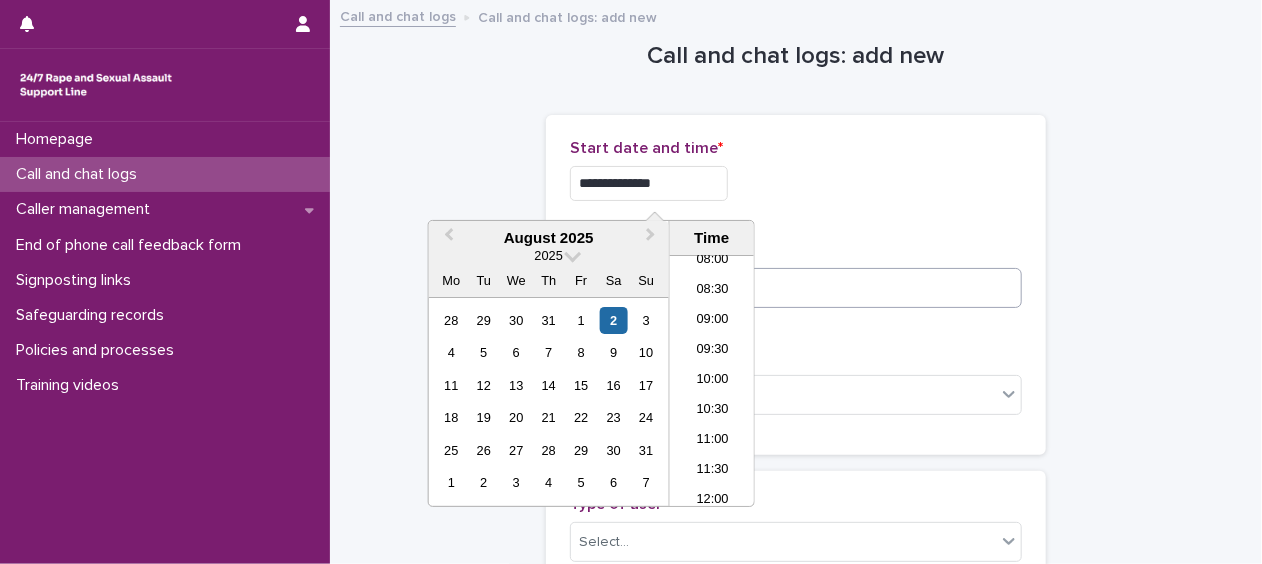 type on "**********" 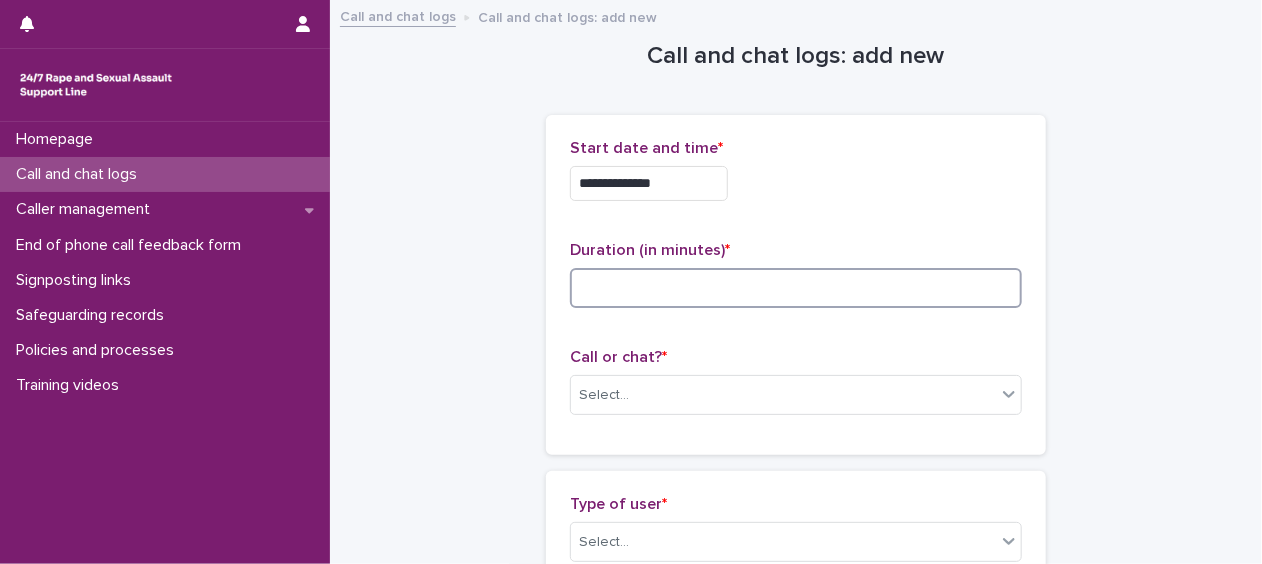 click at bounding box center [796, 288] 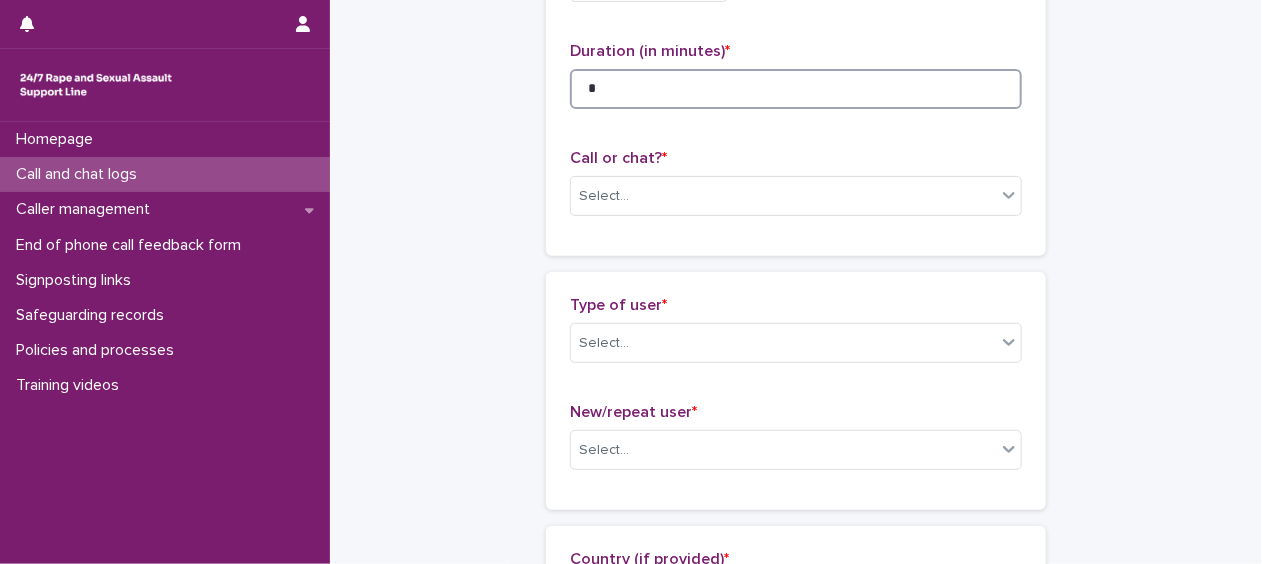 scroll, scrollTop: 200, scrollLeft: 0, axis: vertical 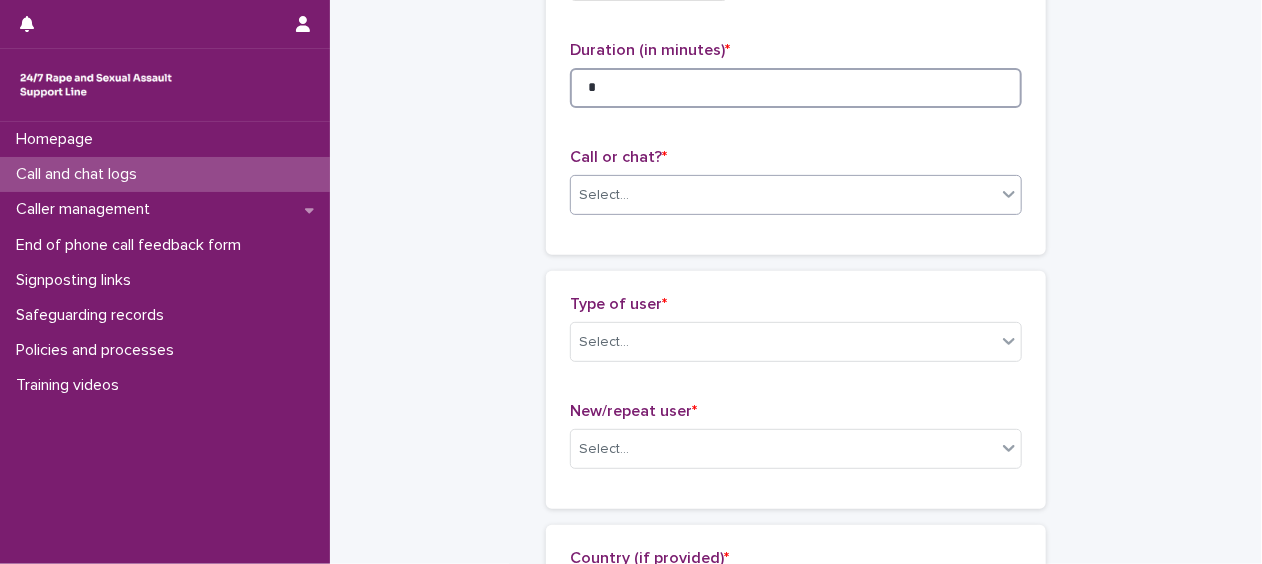 type on "*" 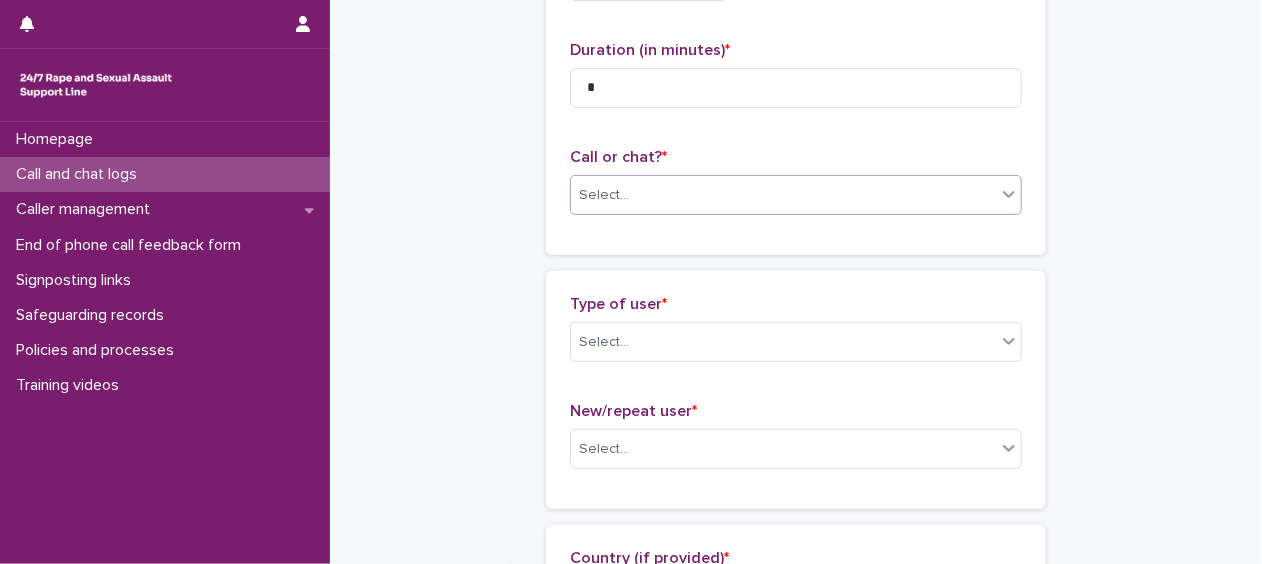 click on "Select..." at bounding box center [796, 195] 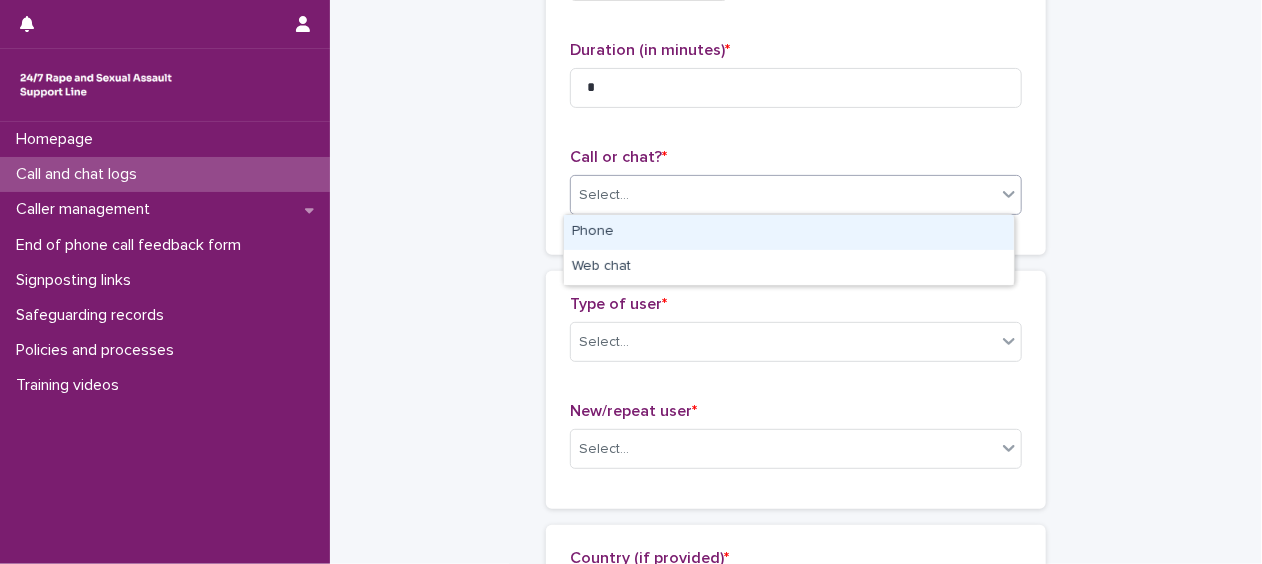 click on "Phone" at bounding box center [789, 232] 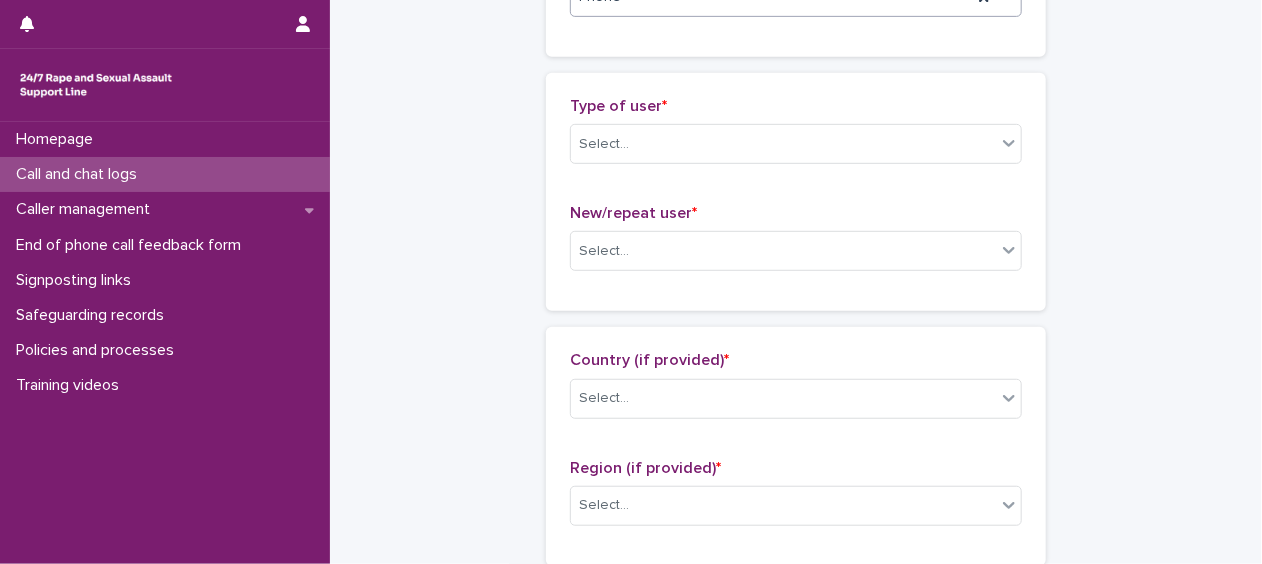 scroll, scrollTop: 408, scrollLeft: 0, axis: vertical 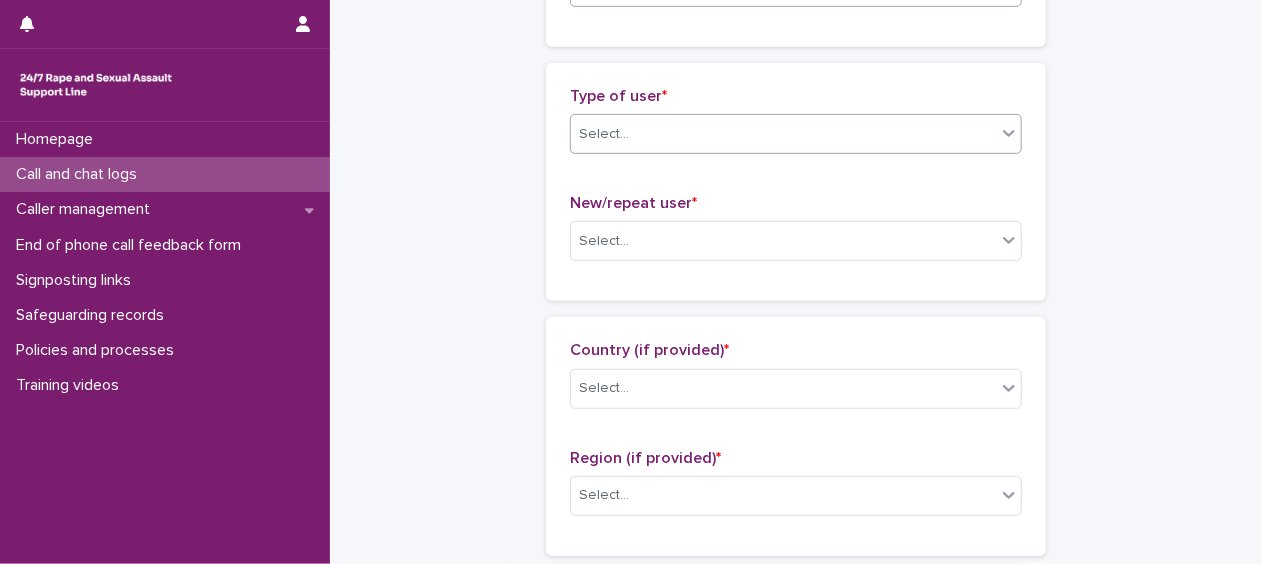 click on "Select..." at bounding box center [796, 134] 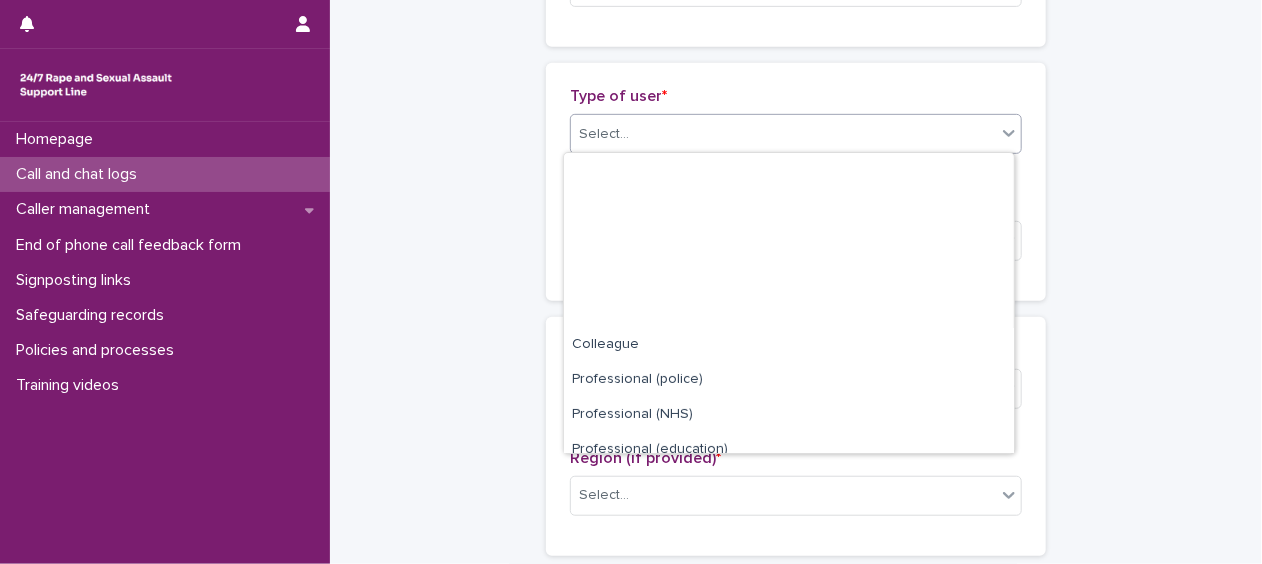scroll, scrollTop: 224, scrollLeft: 0, axis: vertical 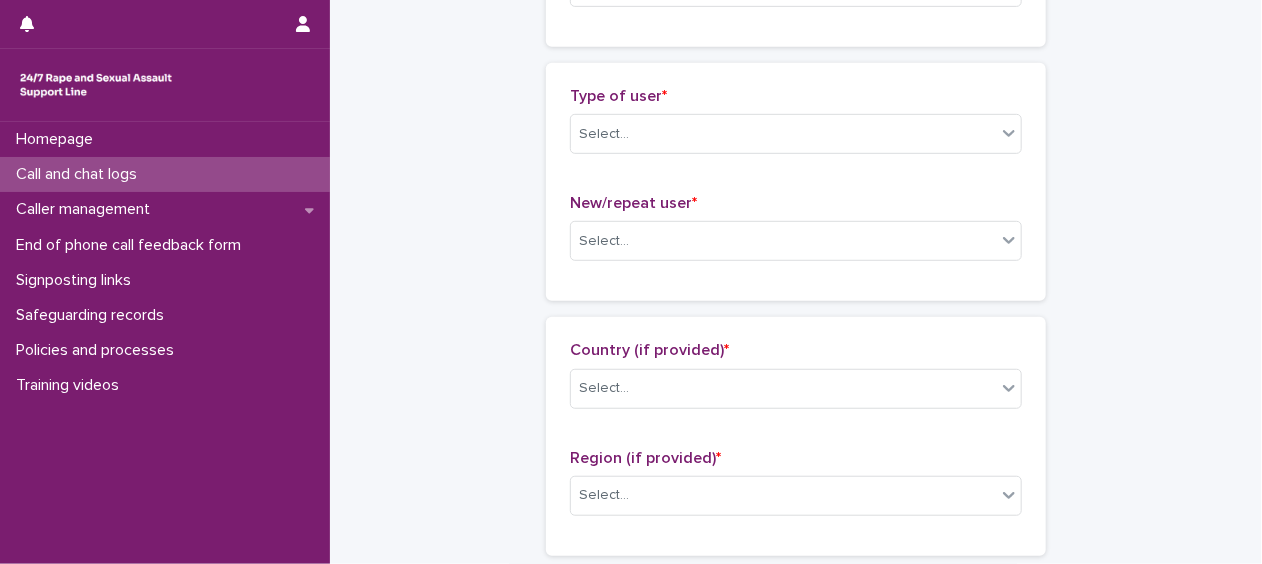 click on "**********" at bounding box center (796, 676) 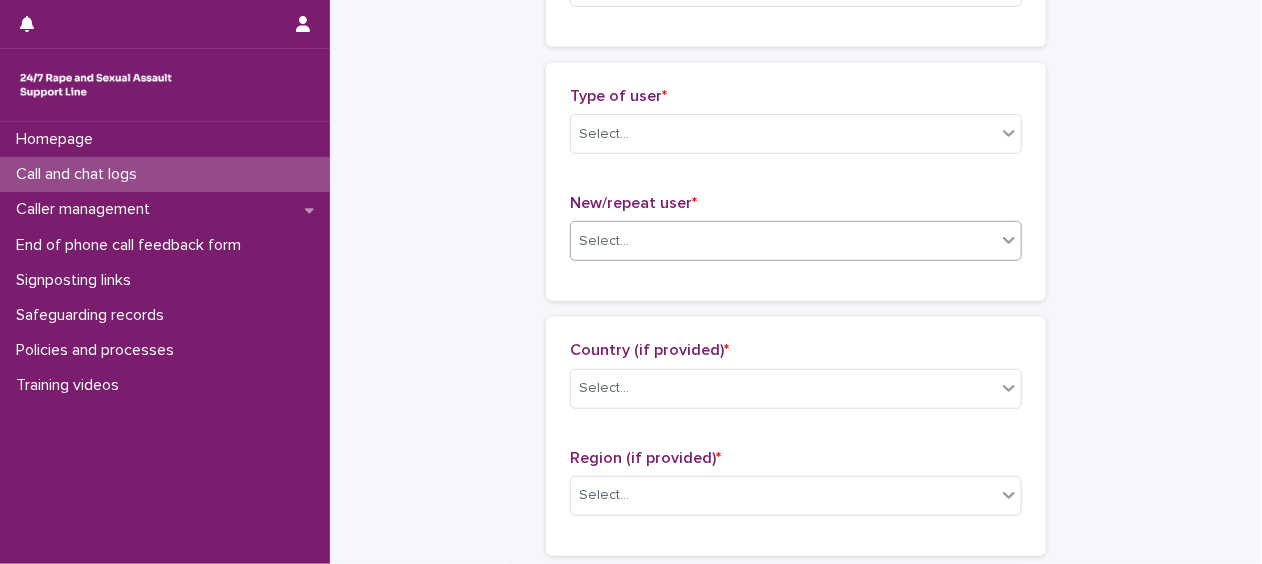 click on "Select..." at bounding box center [783, 241] 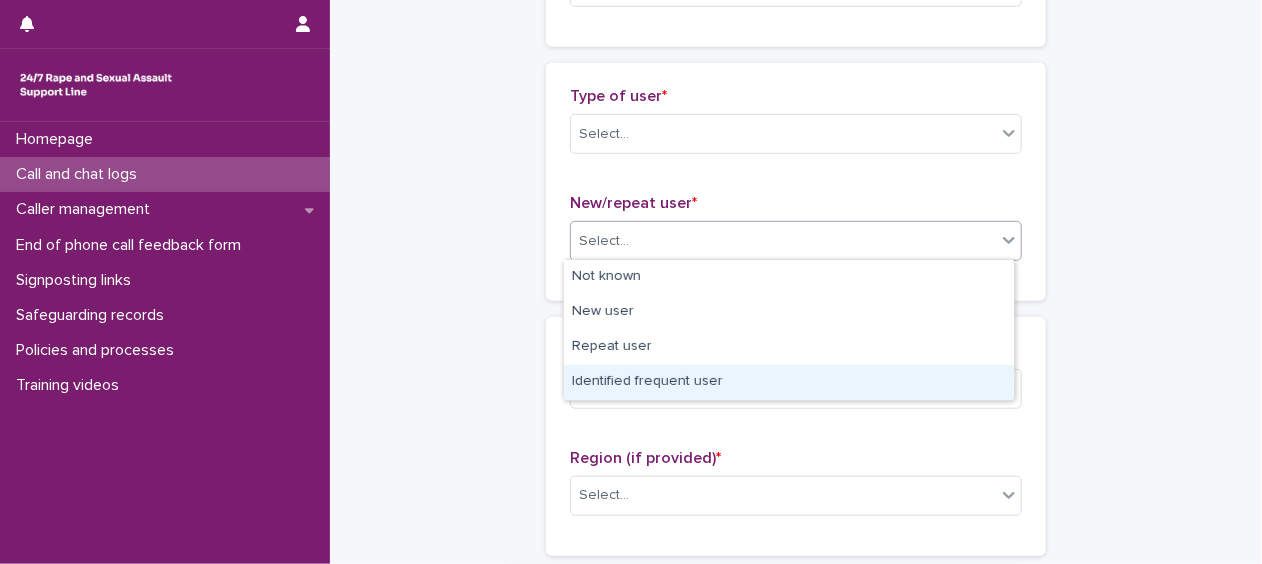 click on "Identified frequent user" at bounding box center [789, 382] 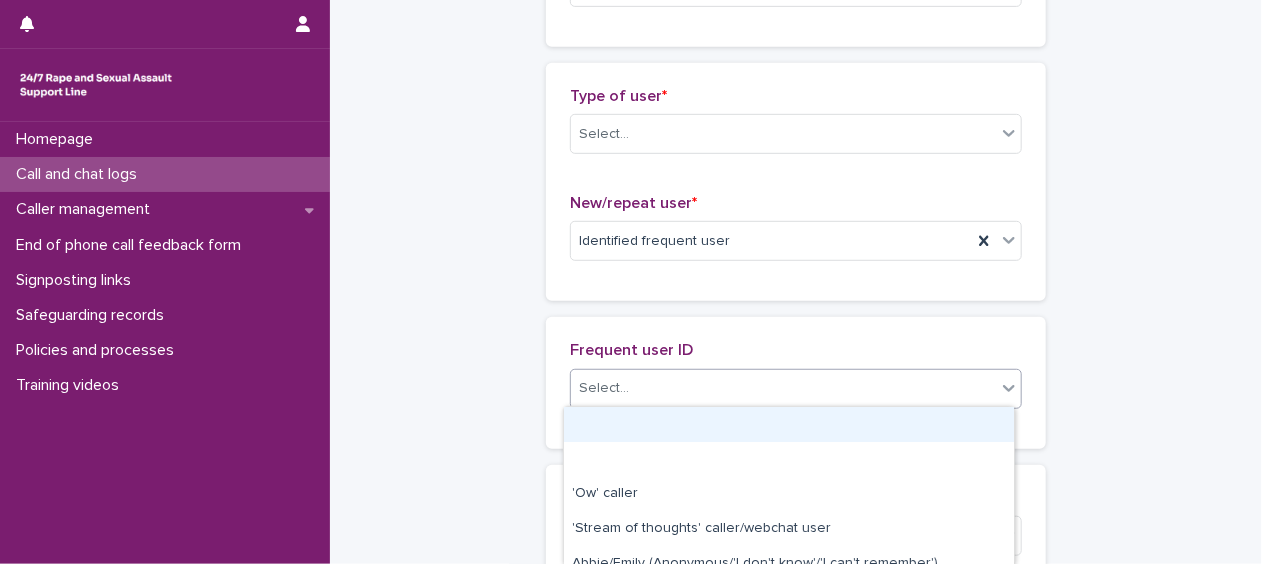 click on "Select..." at bounding box center [604, 388] 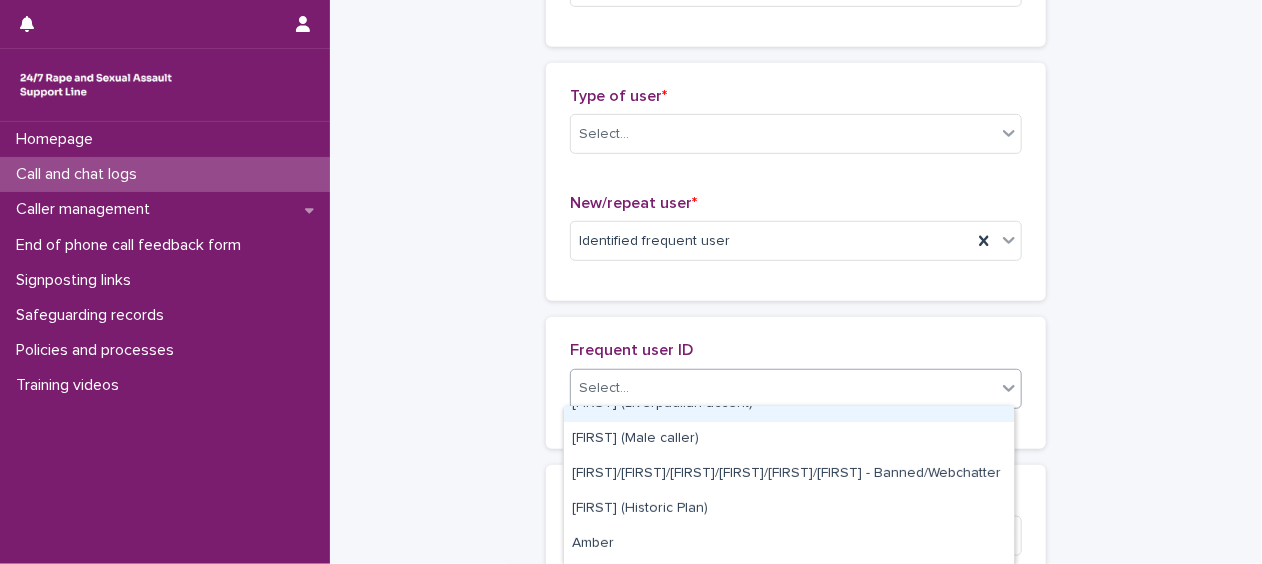 scroll, scrollTop: 324, scrollLeft: 0, axis: vertical 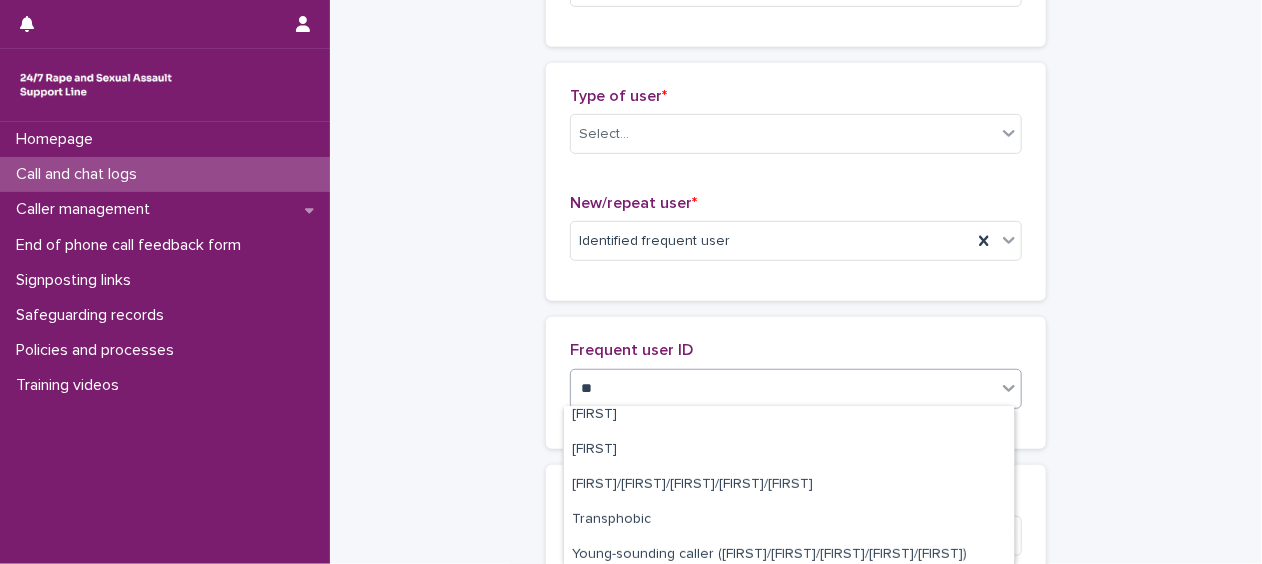 type on "***" 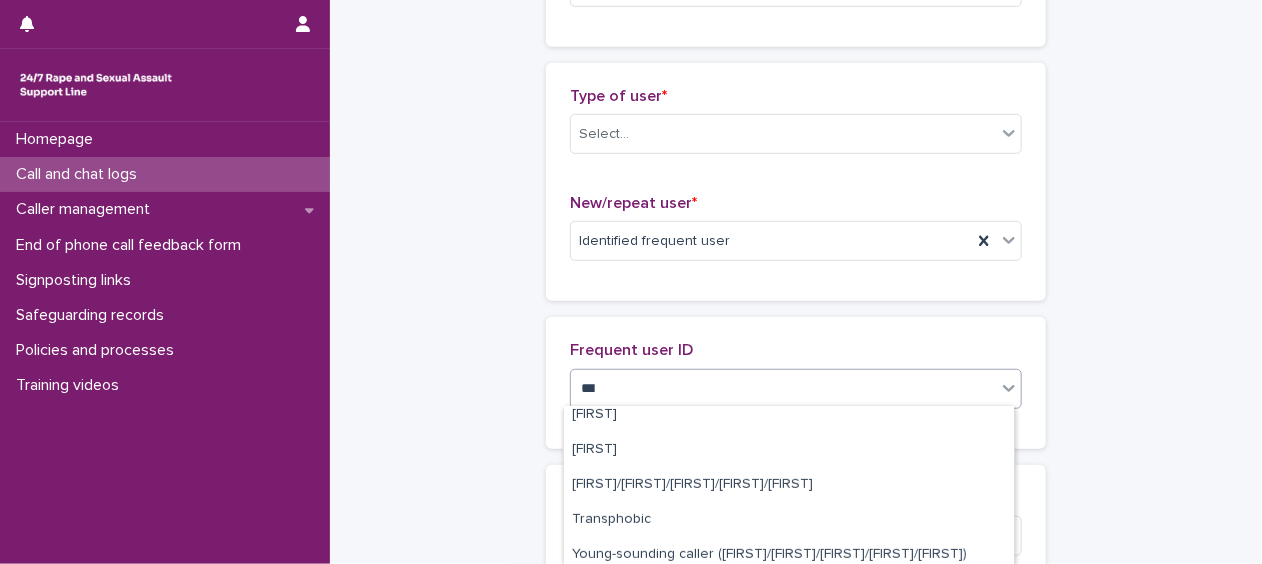 scroll, scrollTop: 0, scrollLeft: 0, axis: both 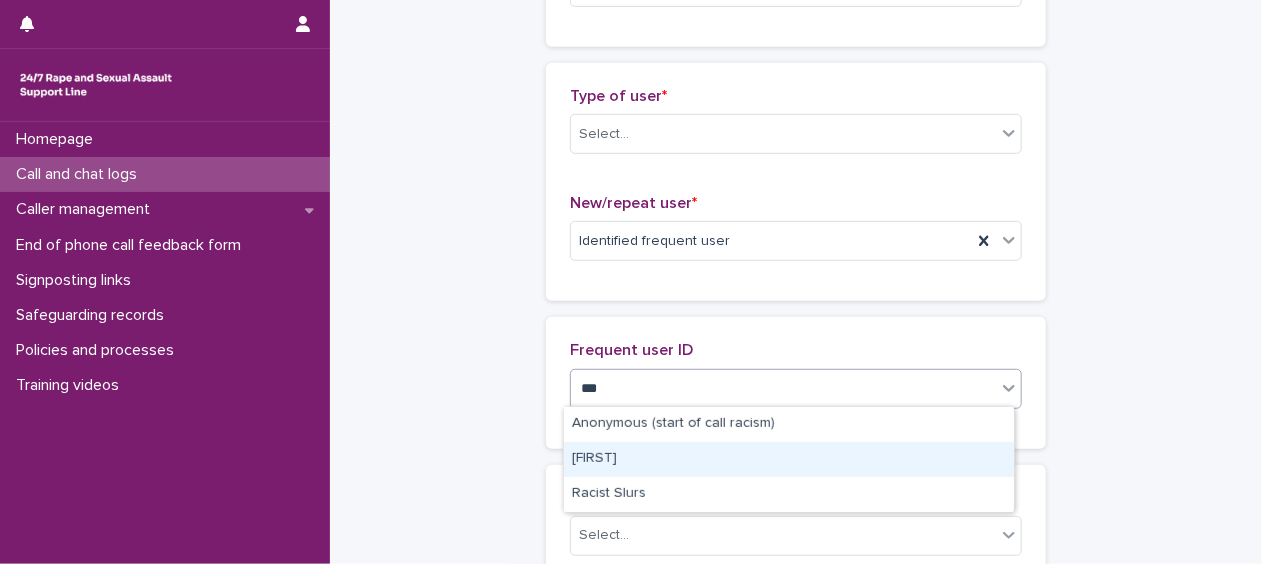 click on "[FIRST]" at bounding box center [789, 459] 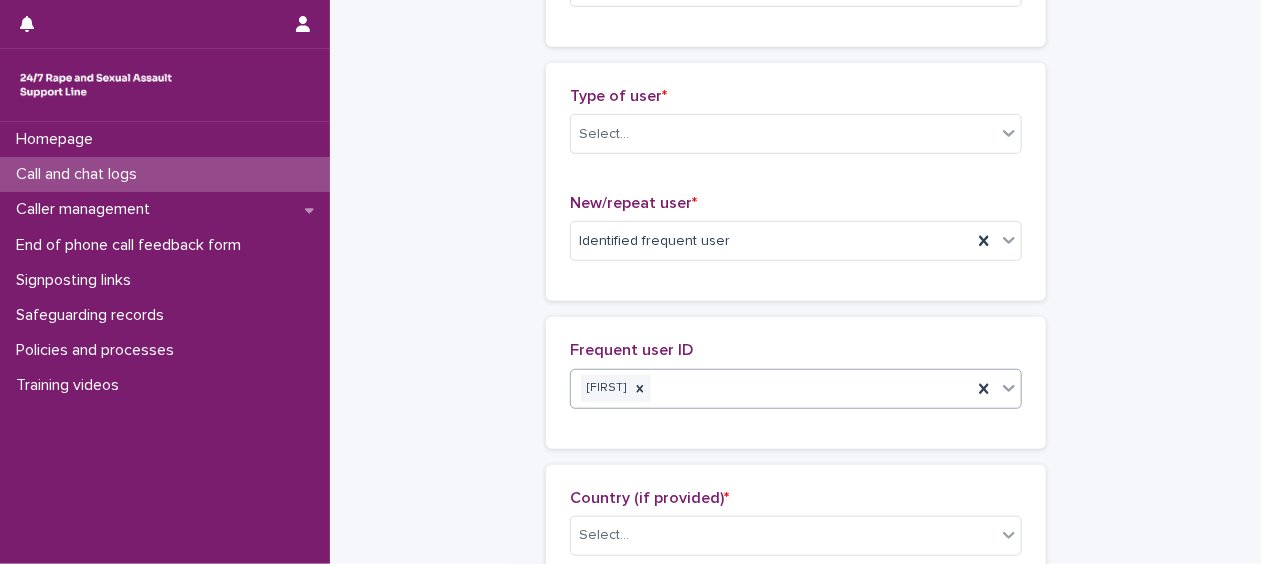 scroll, scrollTop: 436, scrollLeft: 0, axis: vertical 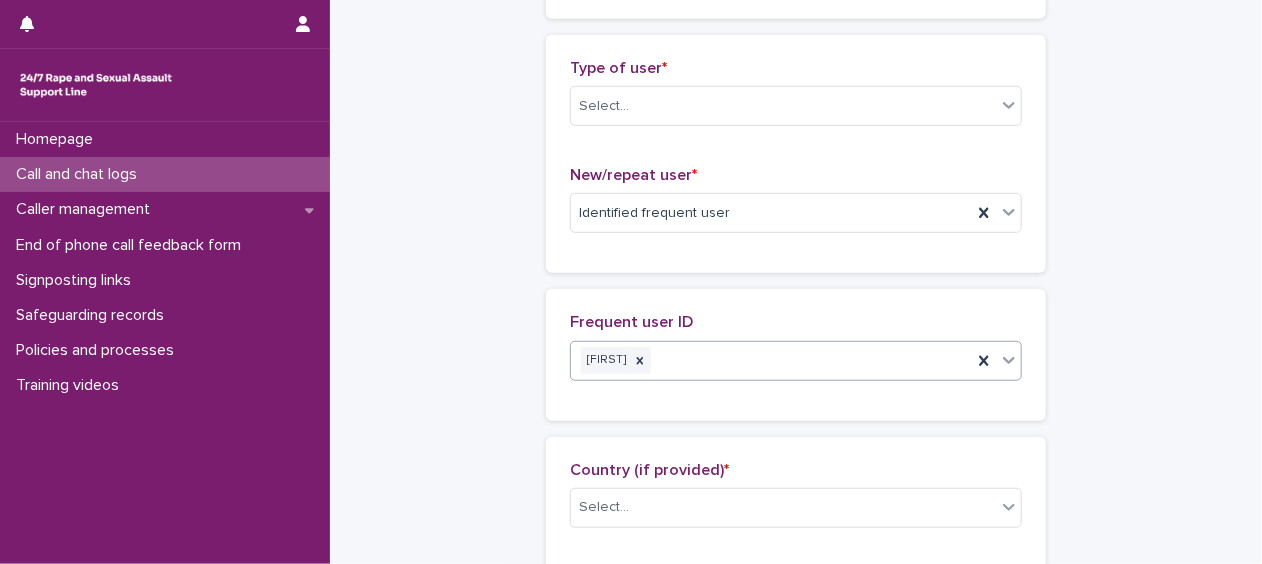 click on "Type of user * Select..." at bounding box center (796, 100) 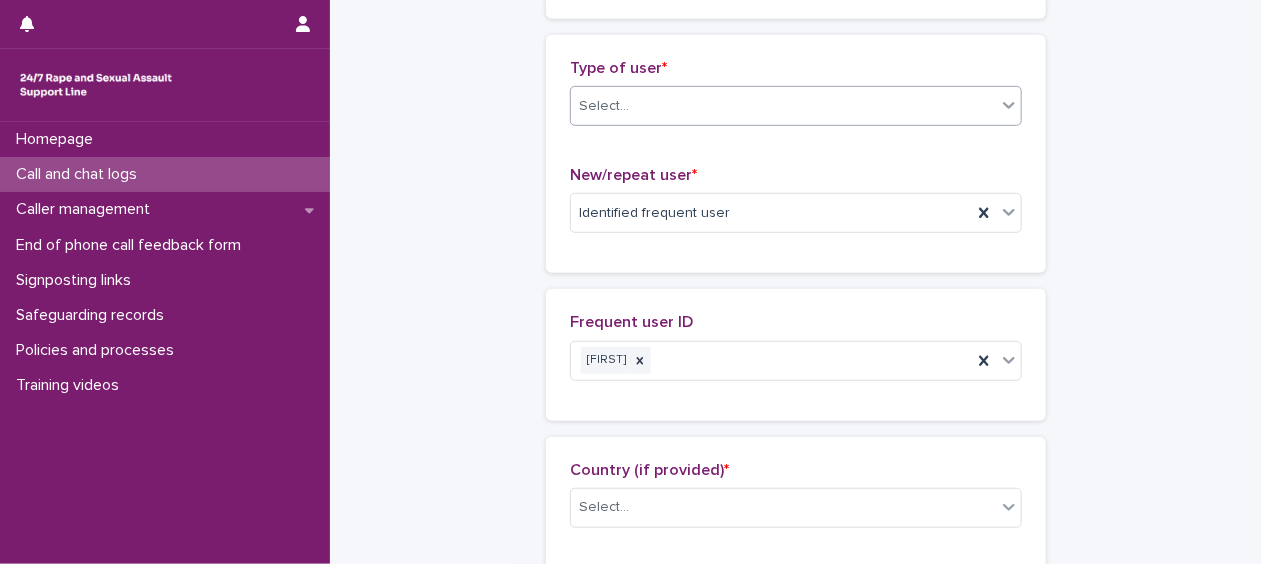 click on "Select..." at bounding box center [783, 106] 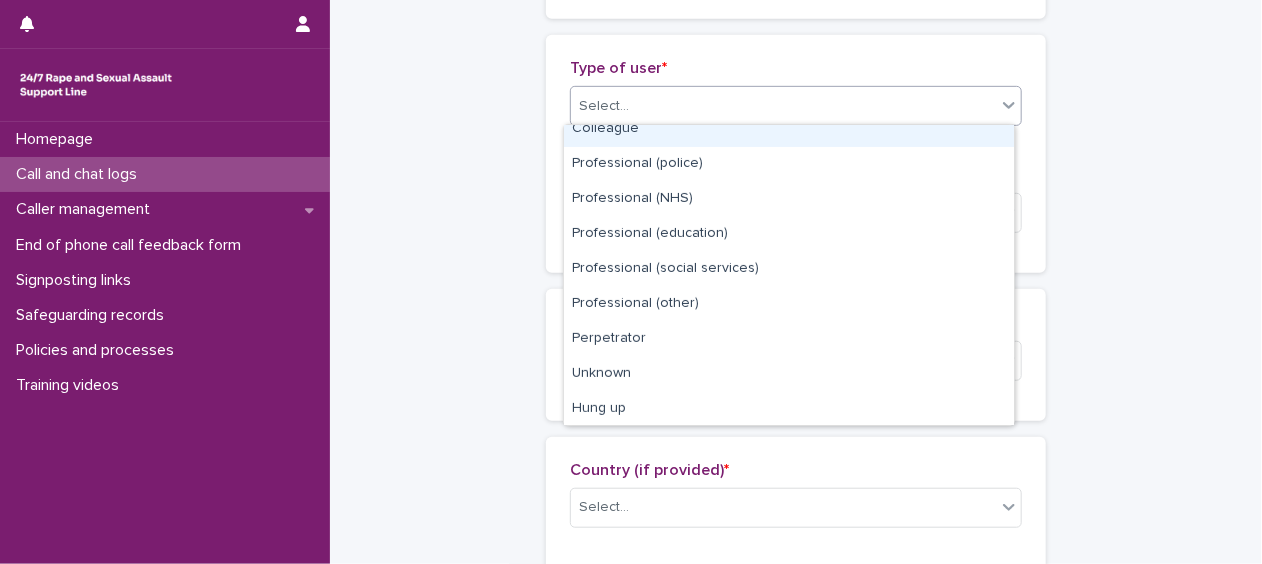 scroll, scrollTop: 224, scrollLeft: 0, axis: vertical 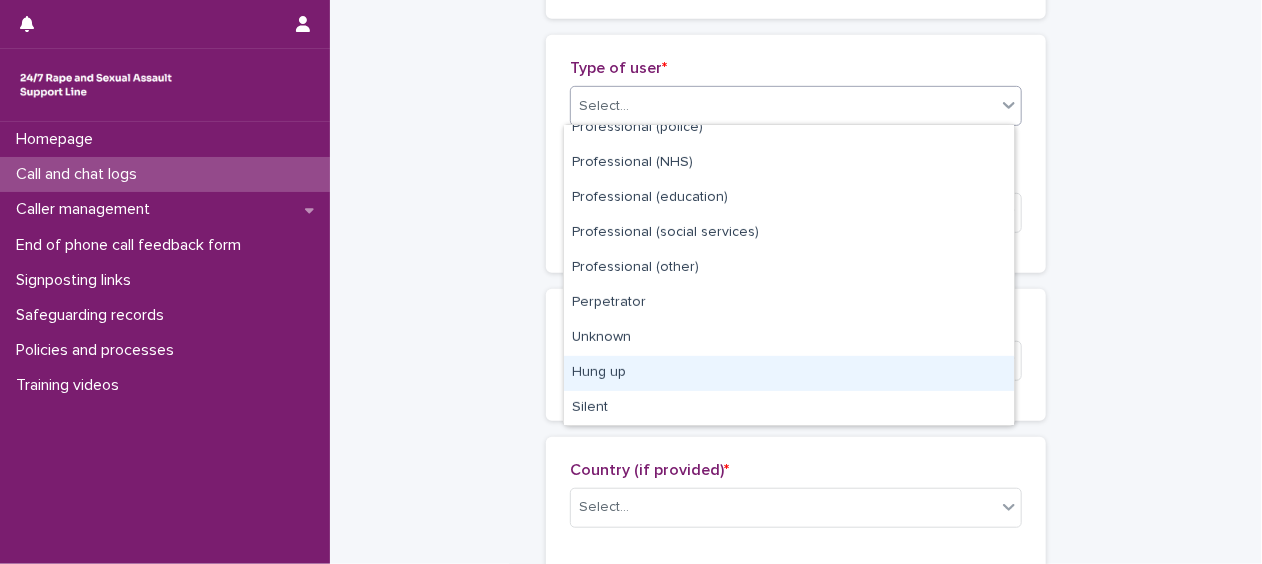 click on "Hung up" at bounding box center [789, 373] 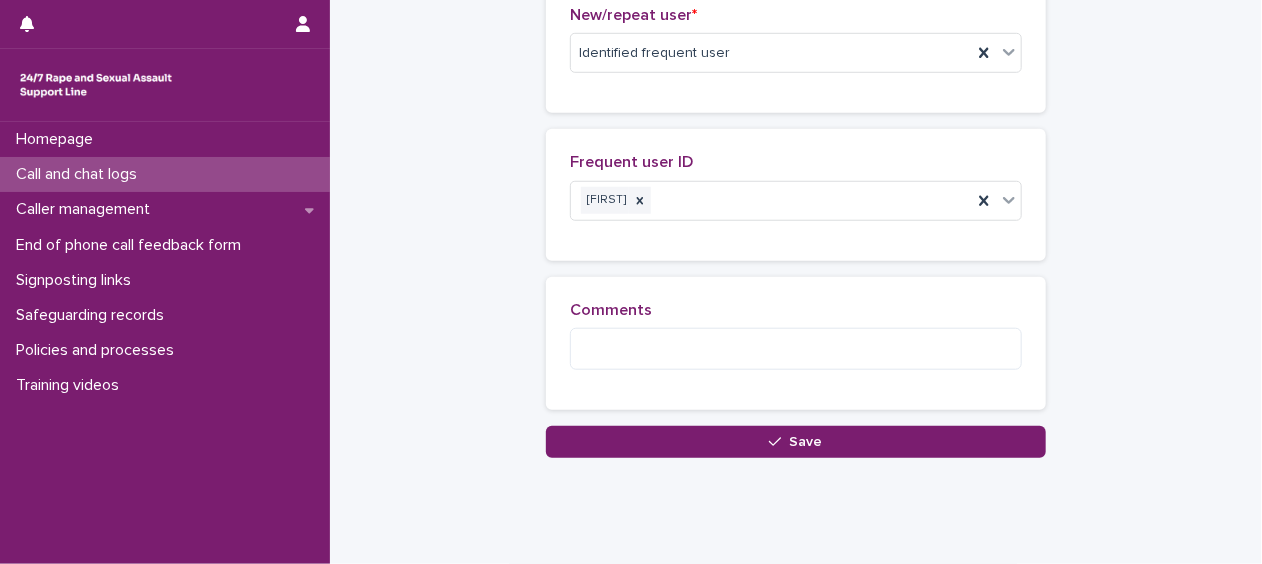 scroll, scrollTop: 596, scrollLeft: 0, axis: vertical 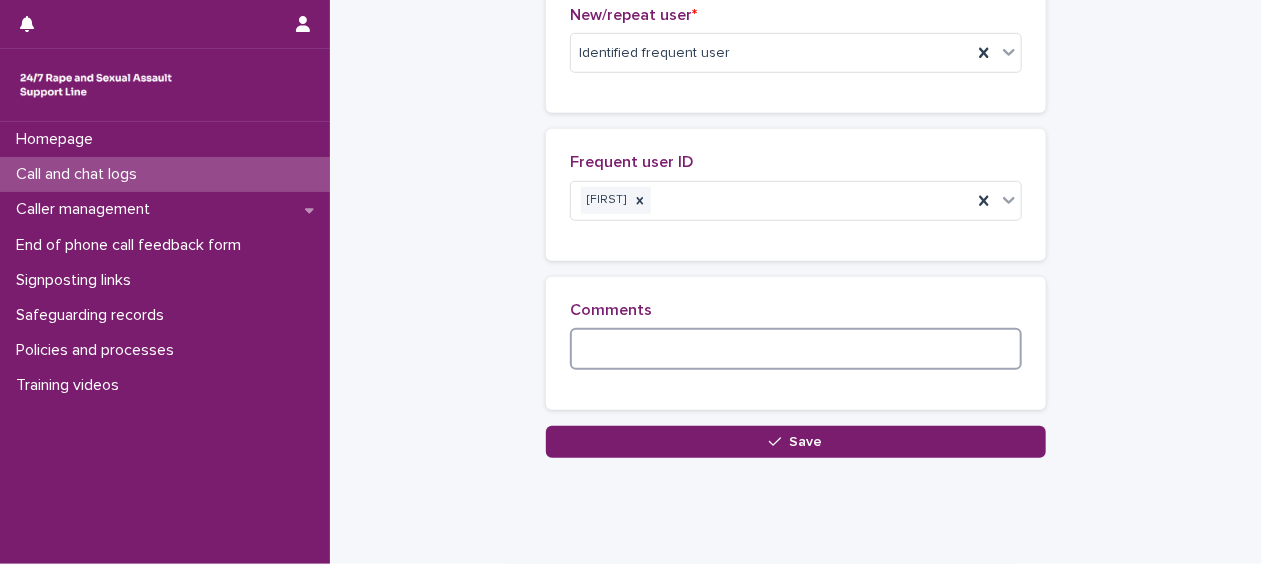 click at bounding box center (796, 349) 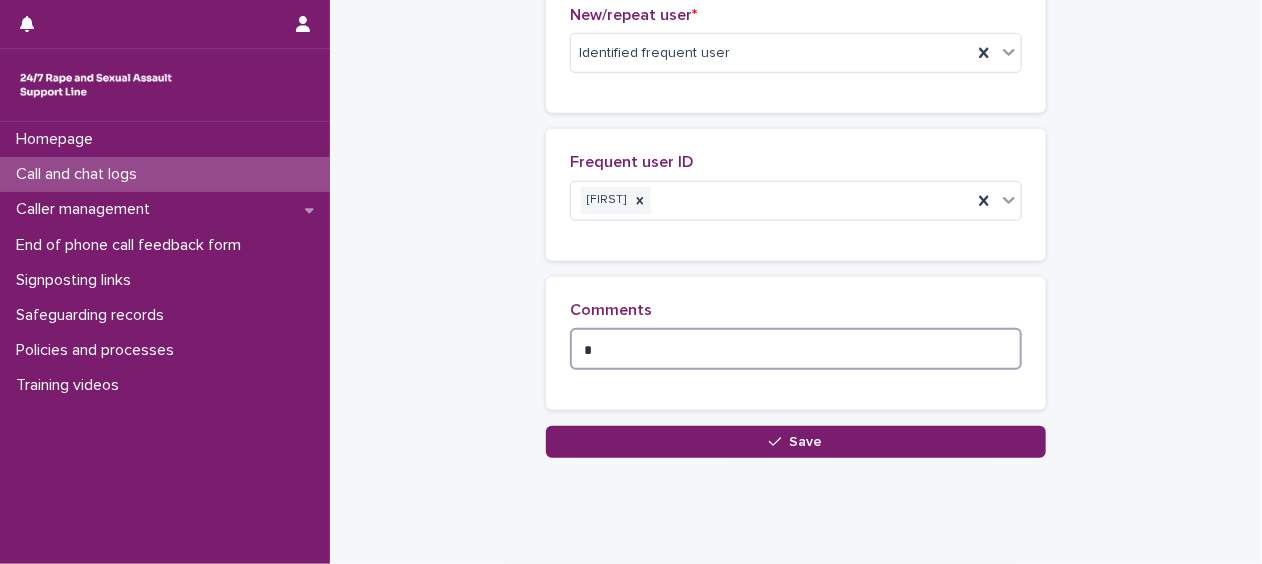 click on "*" at bounding box center (796, 349) 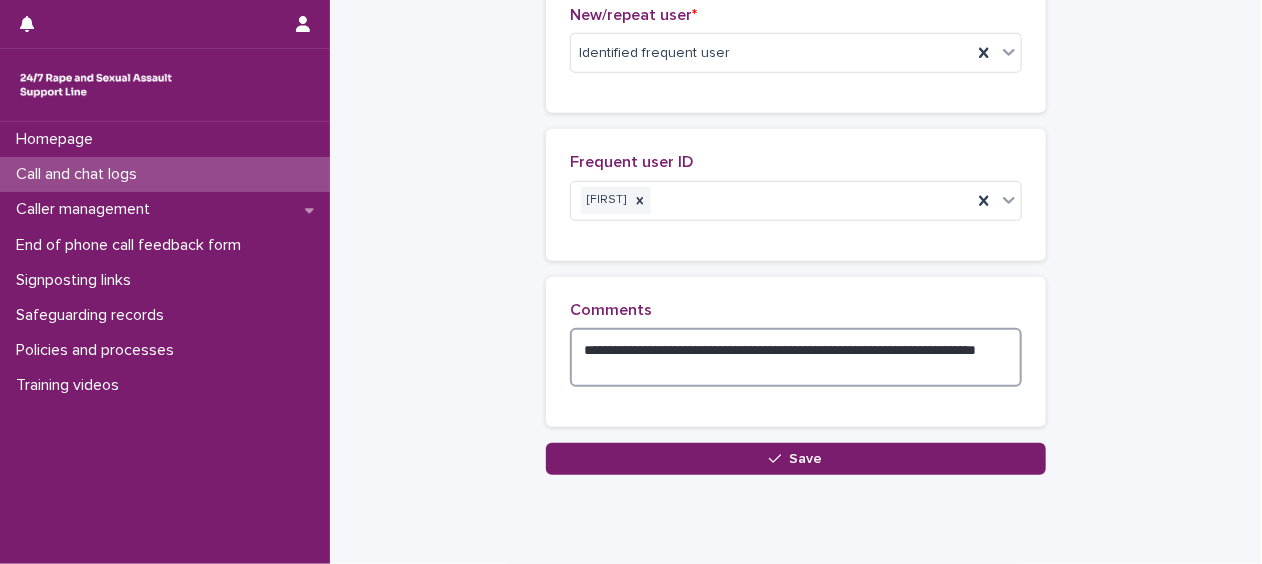 scroll, scrollTop: 620, scrollLeft: 0, axis: vertical 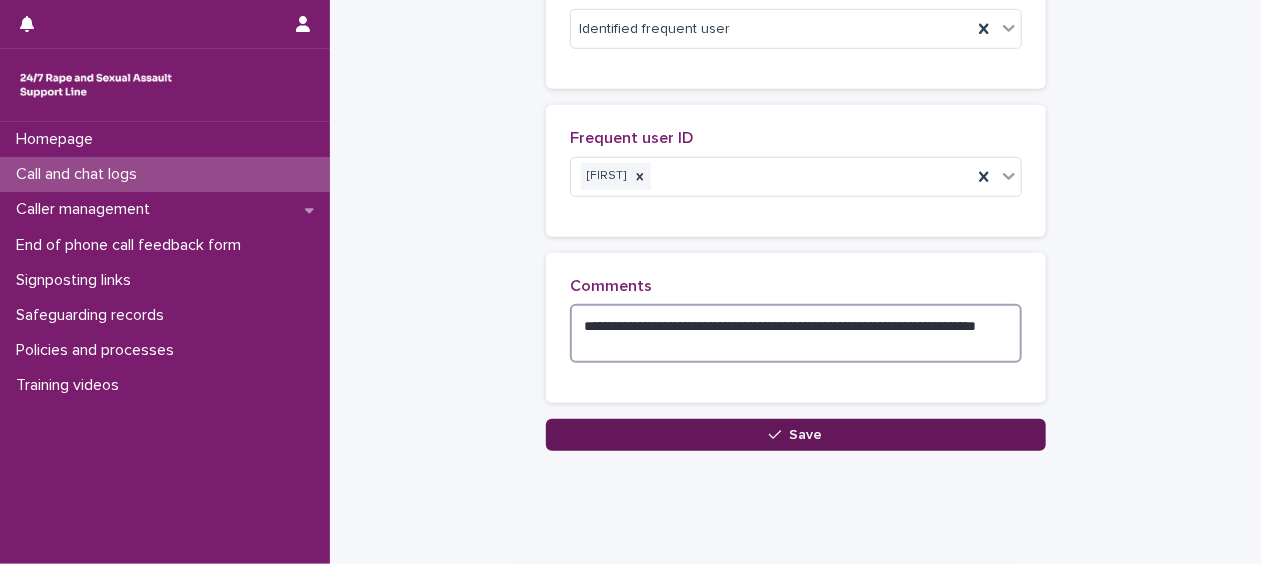 type on "**********" 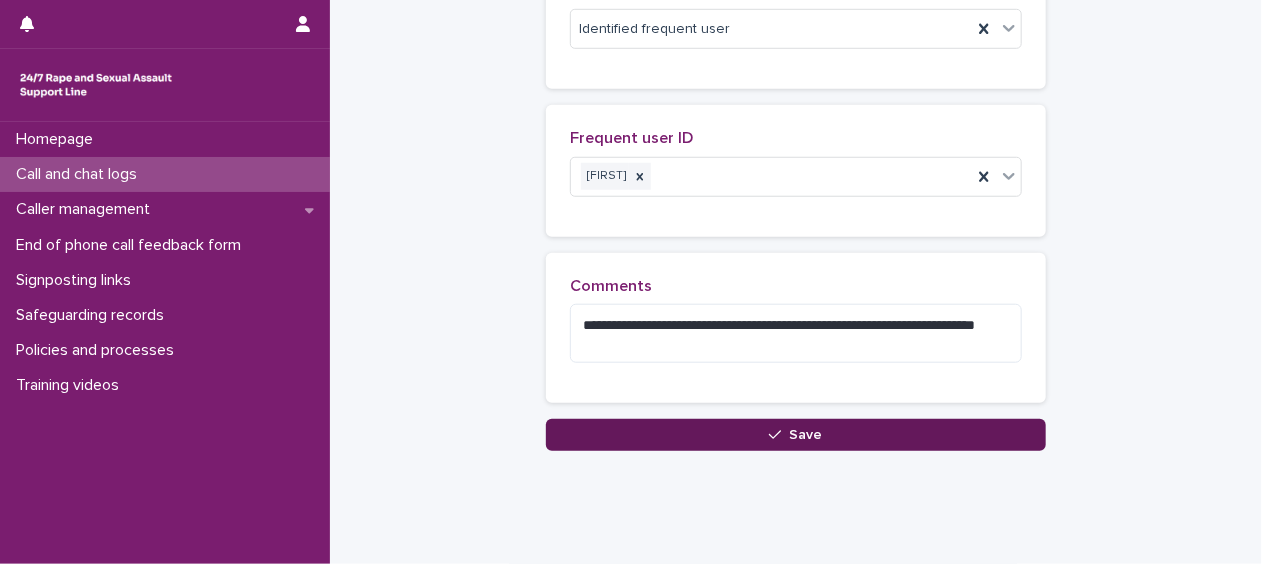 click on "Save" at bounding box center [796, 435] 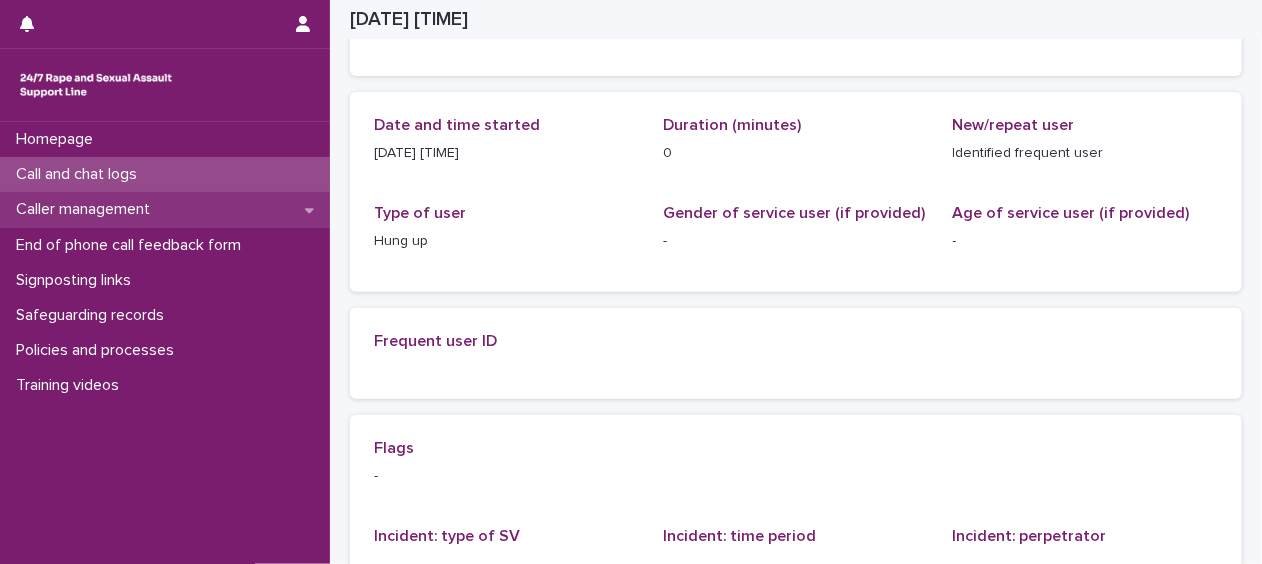 scroll, scrollTop: 198, scrollLeft: 0, axis: vertical 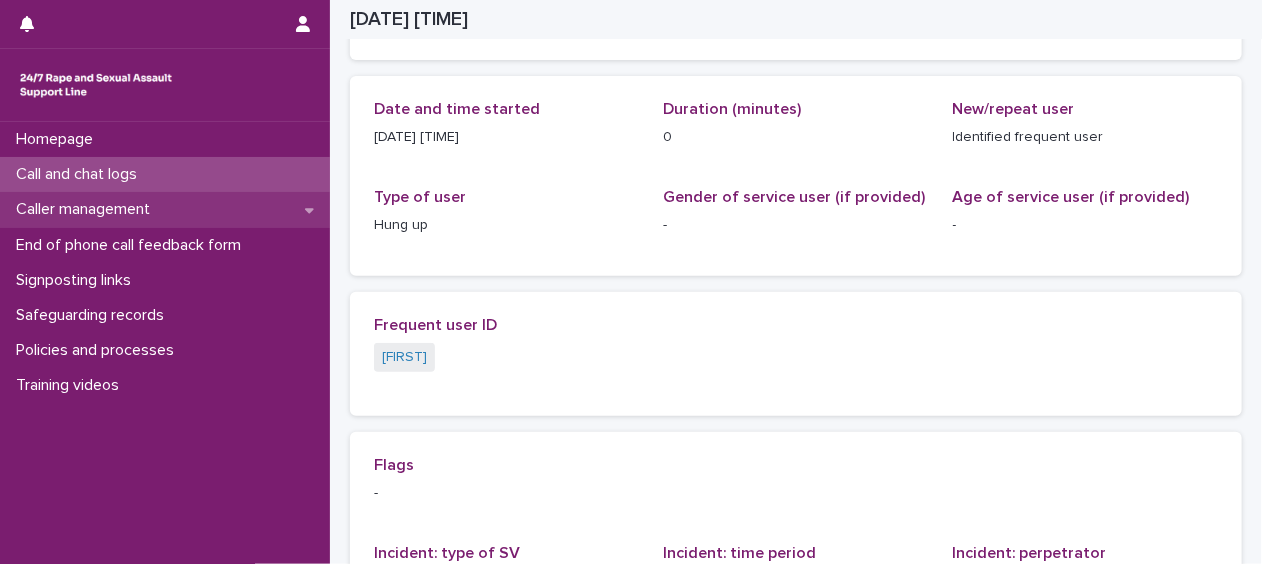 click on "Caller management" at bounding box center [87, 209] 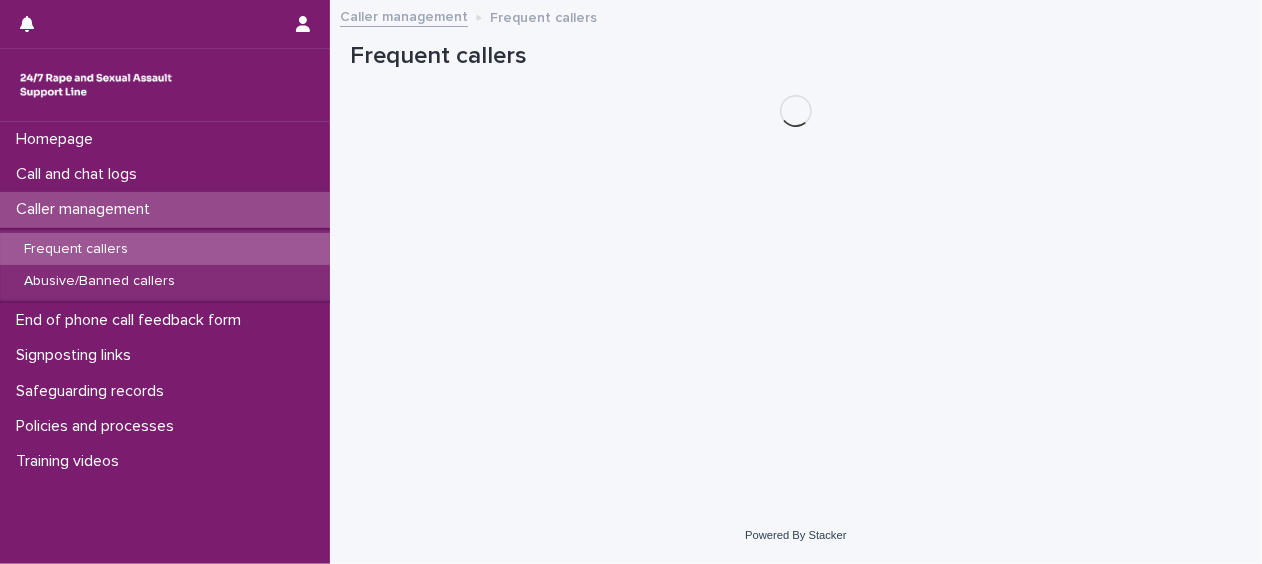 scroll, scrollTop: 0, scrollLeft: 0, axis: both 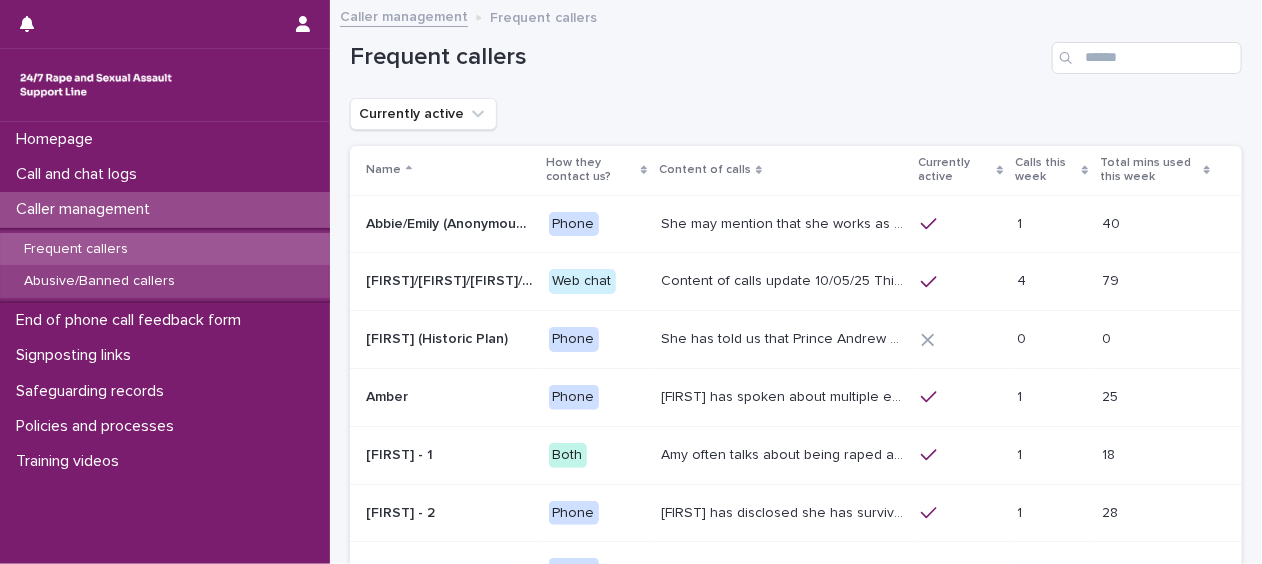 click on "Abusive/Banned callers" at bounding box center [99, 281] 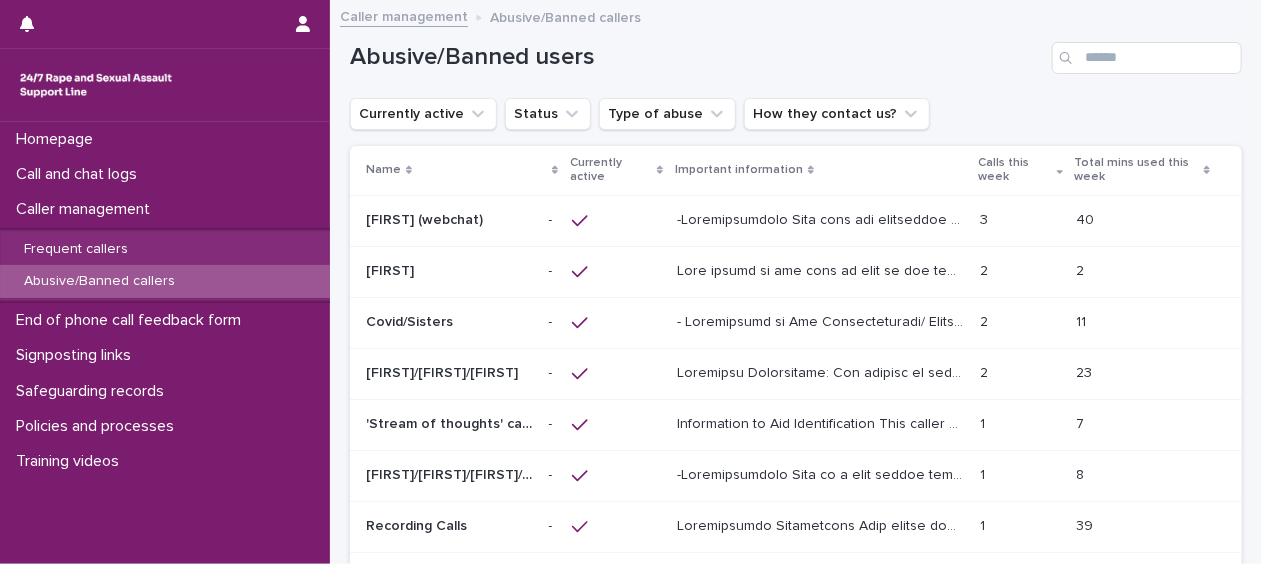 click on "- -" at bounding box center (552, 271) 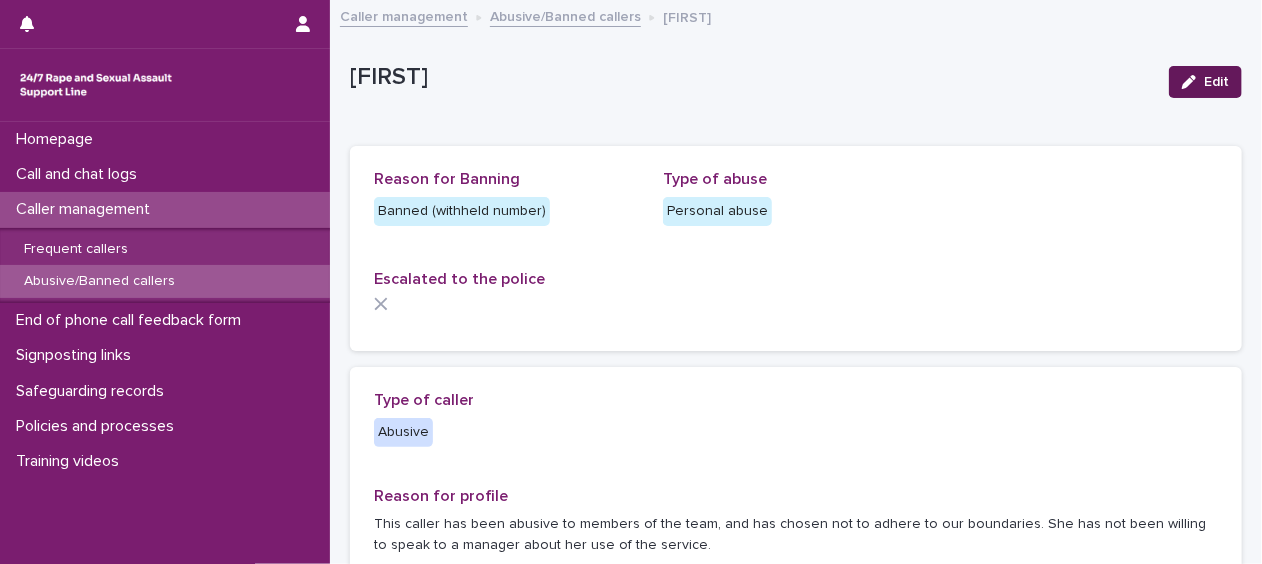 click at bounding box center (1193, 82) 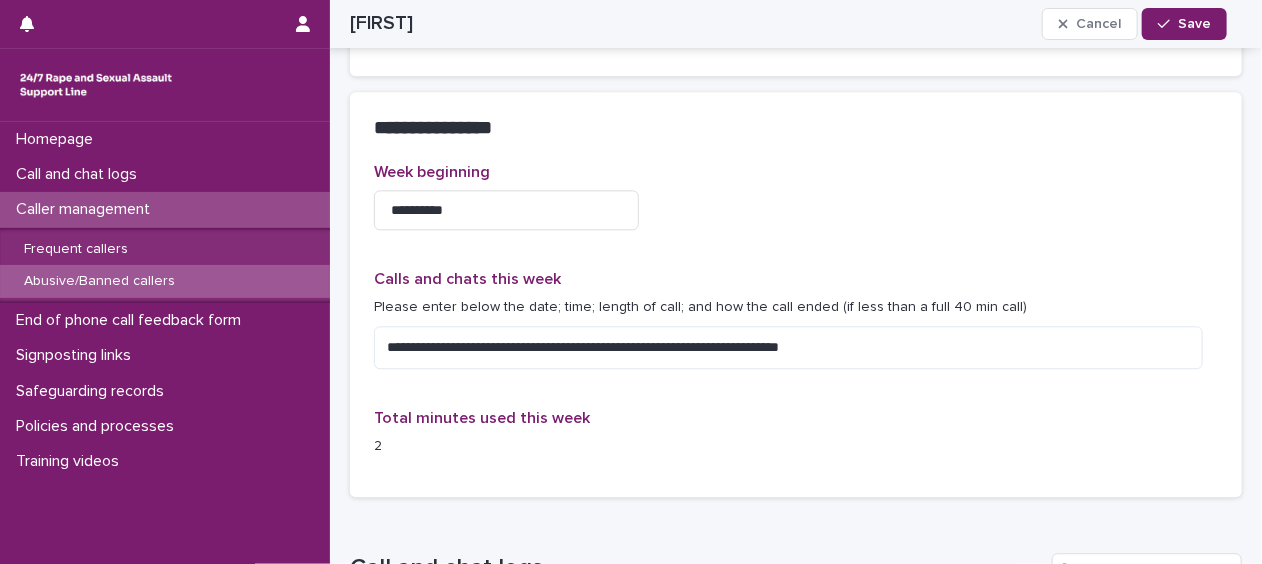 scroll, scrollTop: 2015, scrollLeft: 0, axis: vertical 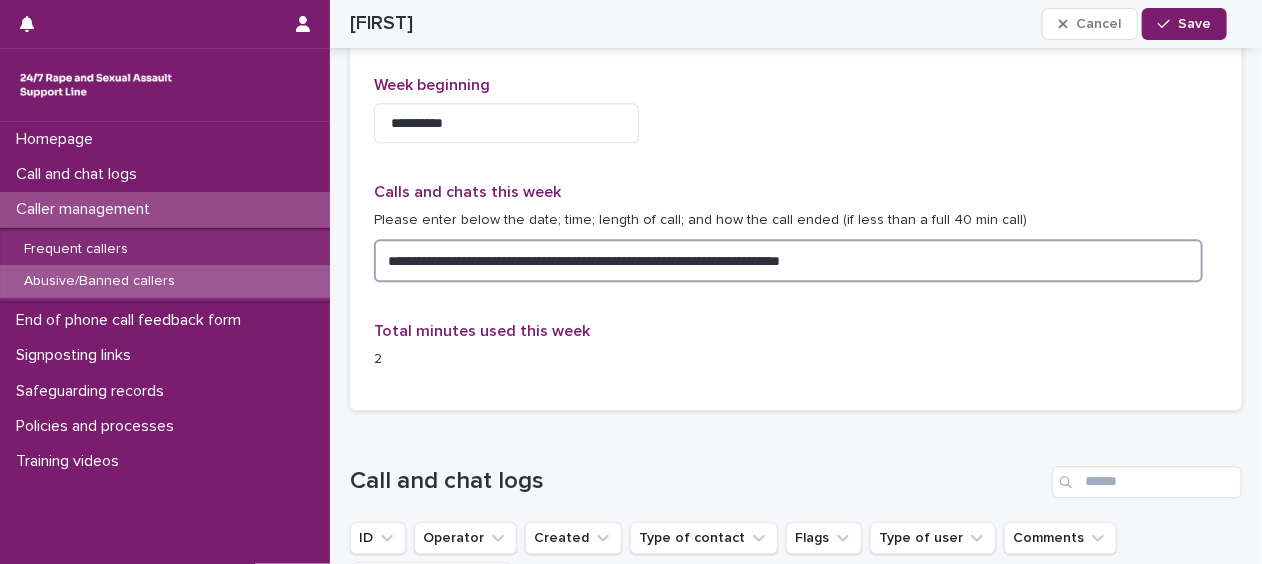 click on "**********" at bounding box center [788, 260] 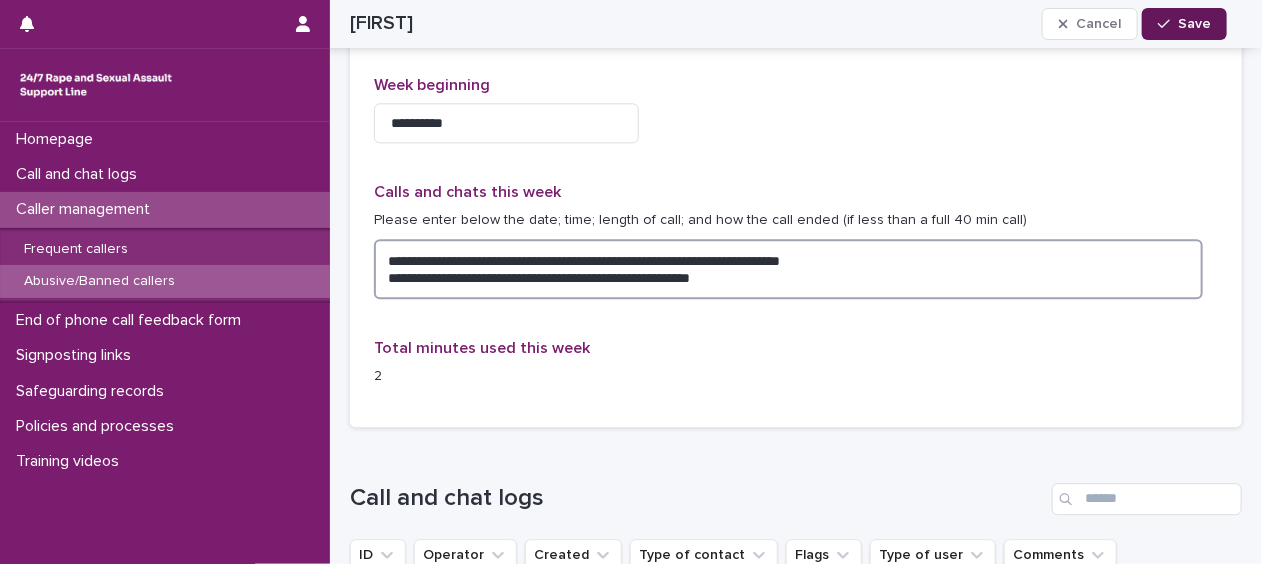 type on "**********" 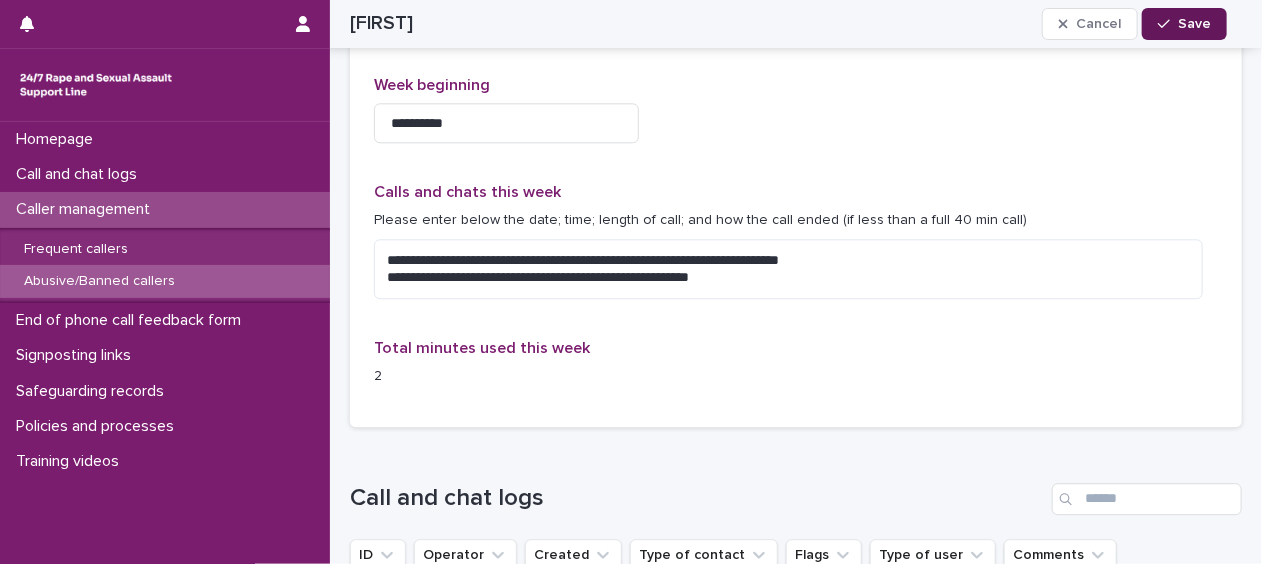 click on "Save" at bounding box center (1184, 24) 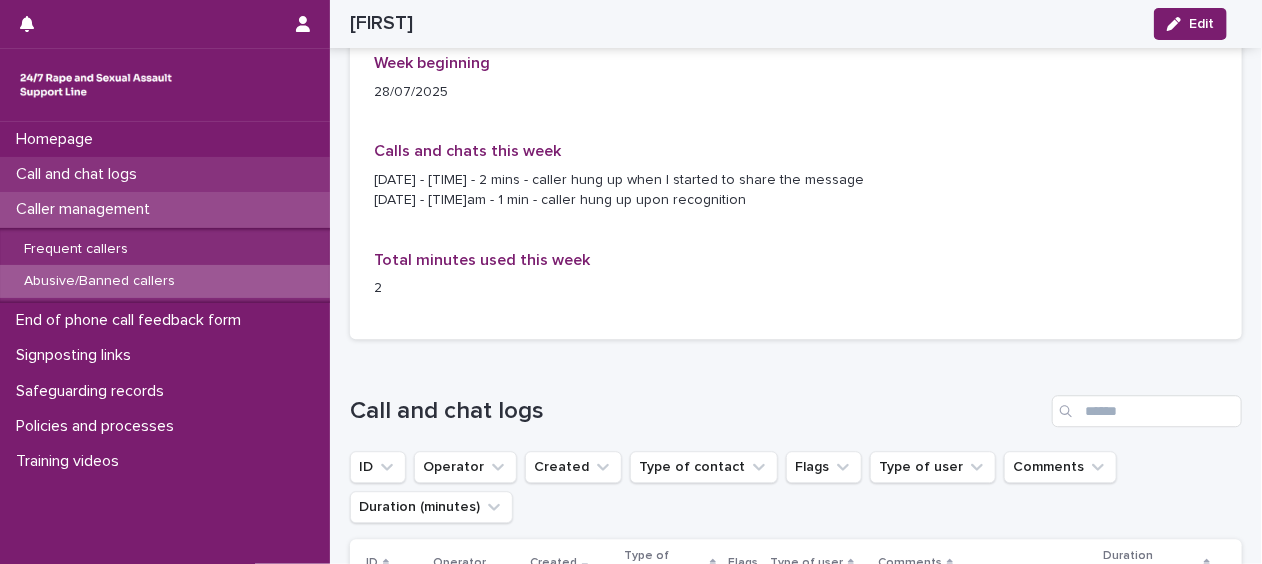 click on "Call and chat logs" at bounding box center (80, 174) 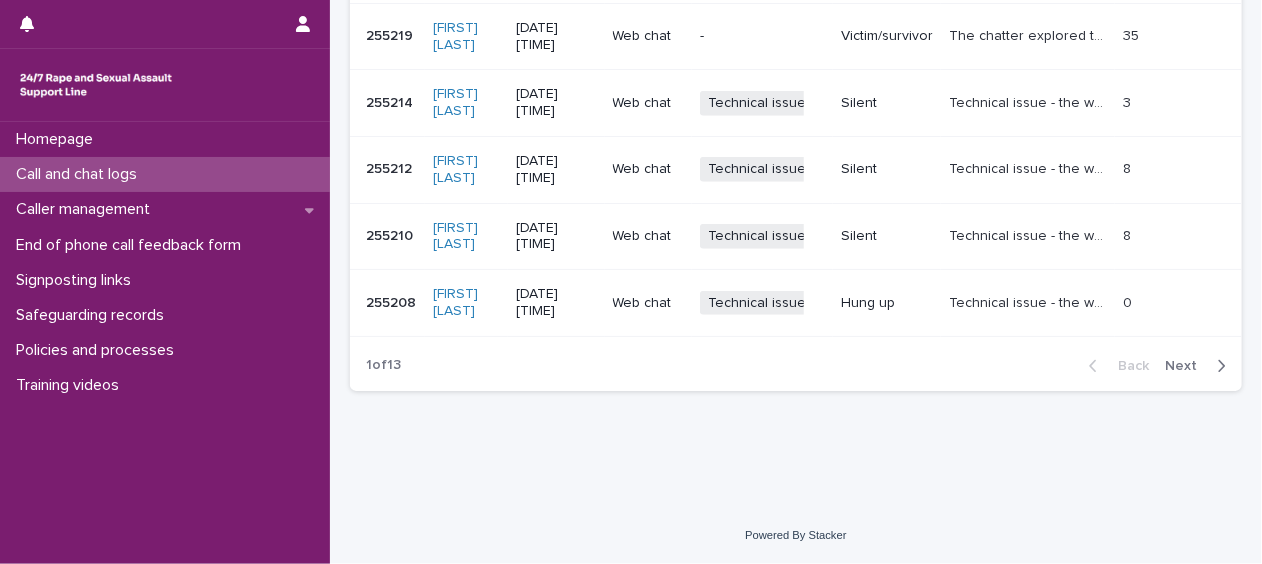 scroll, scrollTop: 0, scrollLeft: 0, axis: both 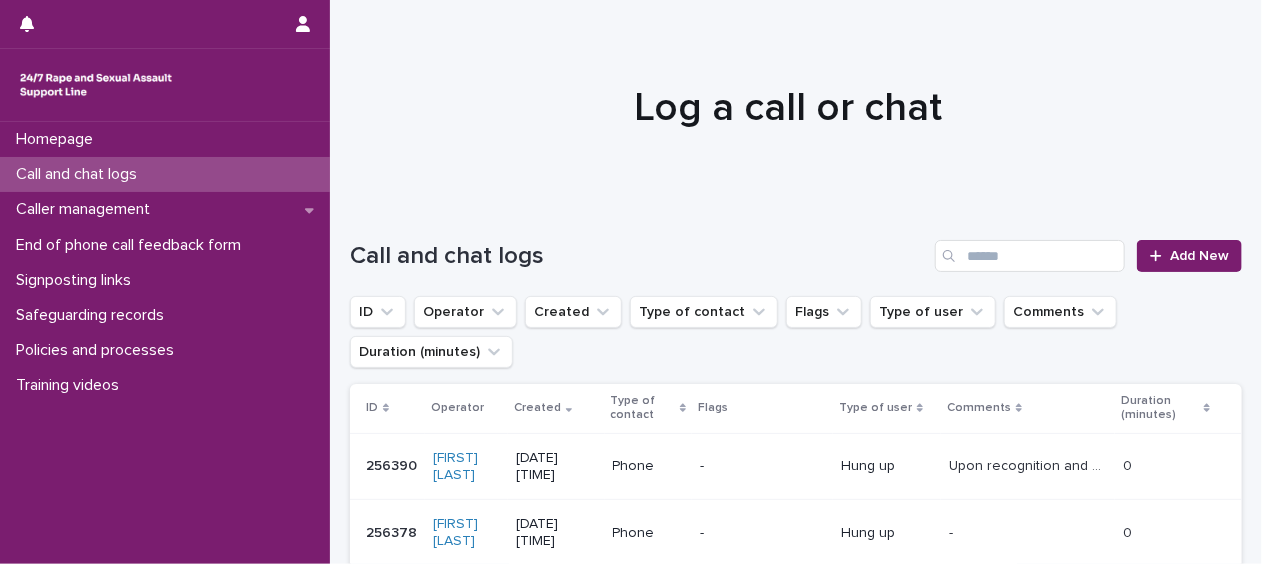 click on "Homepage Call and chat logs Caller management End of phone call feedback form Signposting links Safeguarding records Policies and processes Training videos" at bounding box center (165, 343) 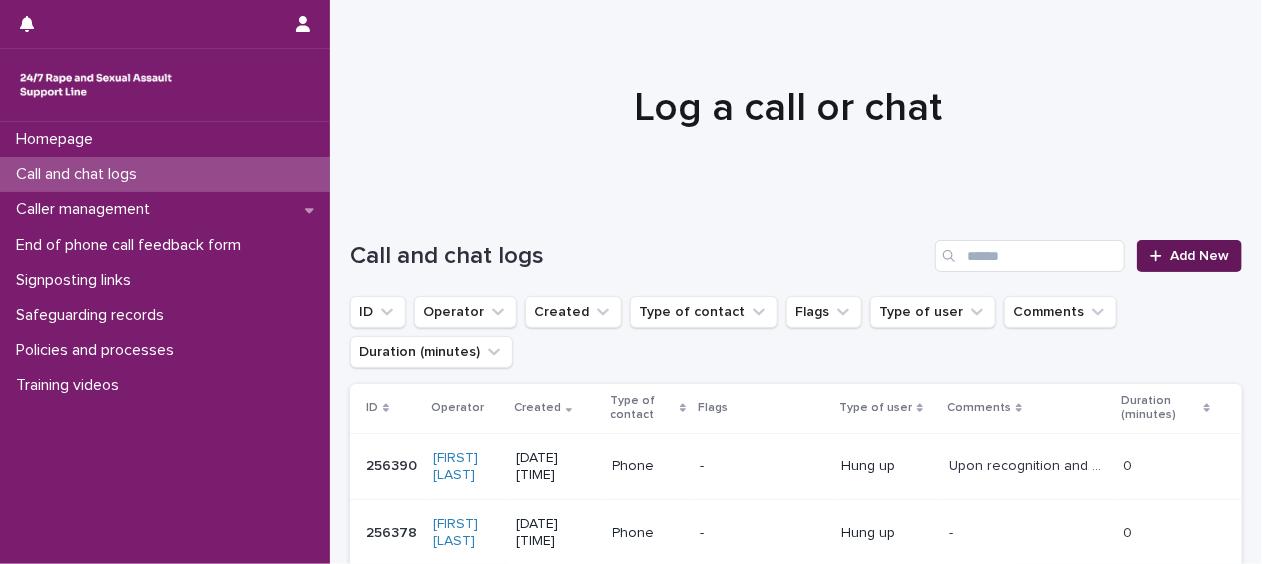 click on "Add New" at bounding box center (1189, 256) 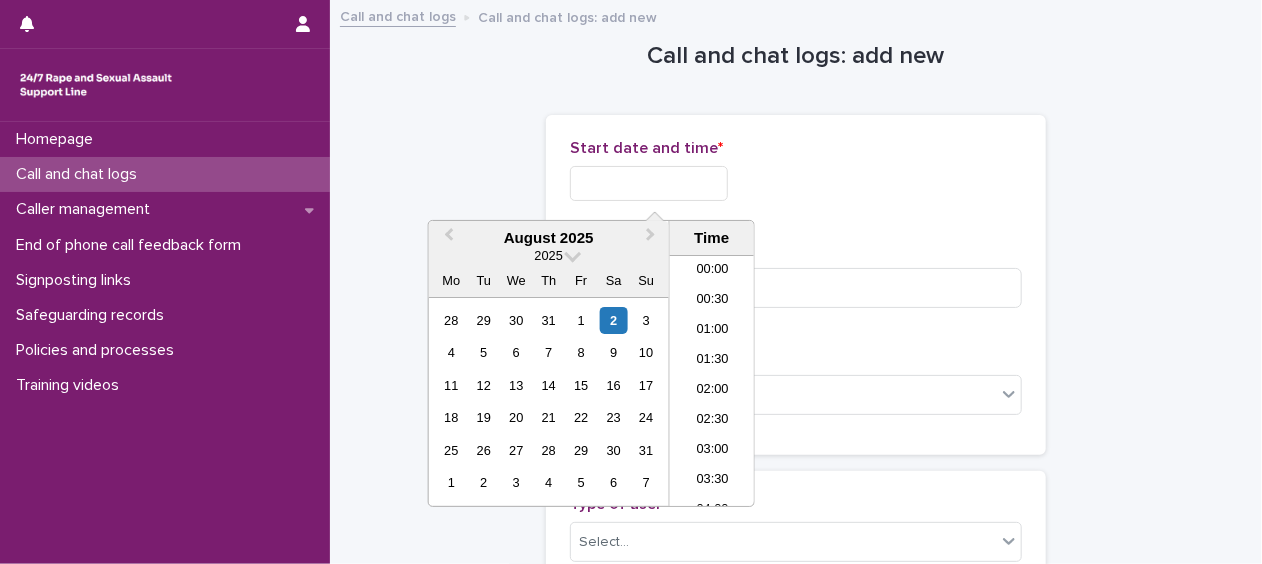 click at bounding box center (649, 183) 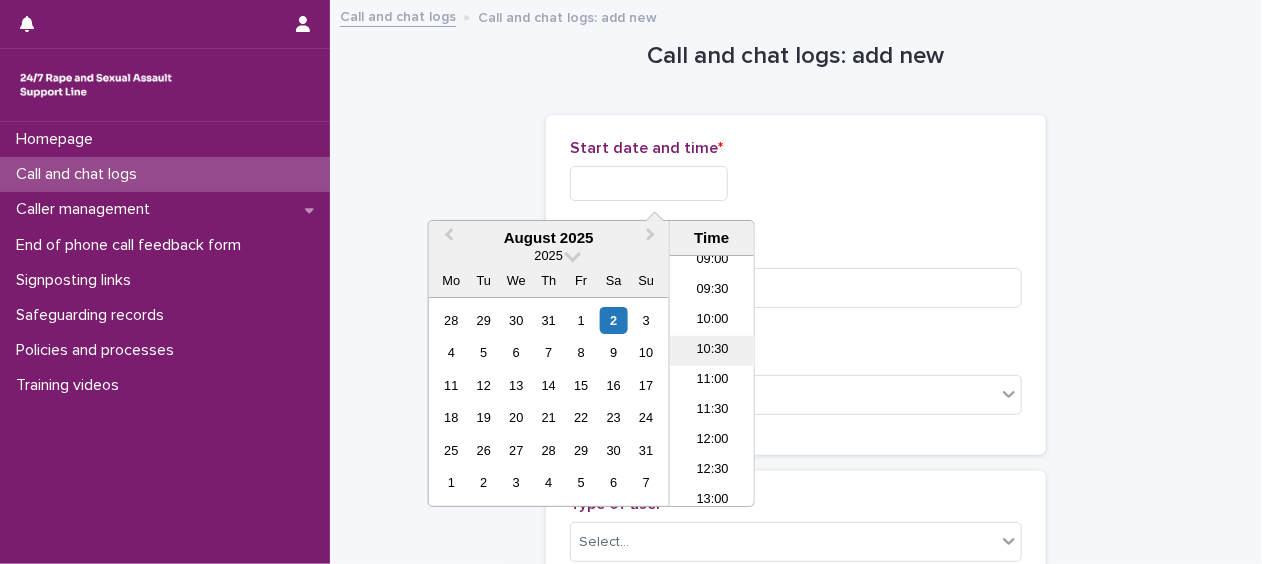 click on "10:30" at bounding box center (712, 351) 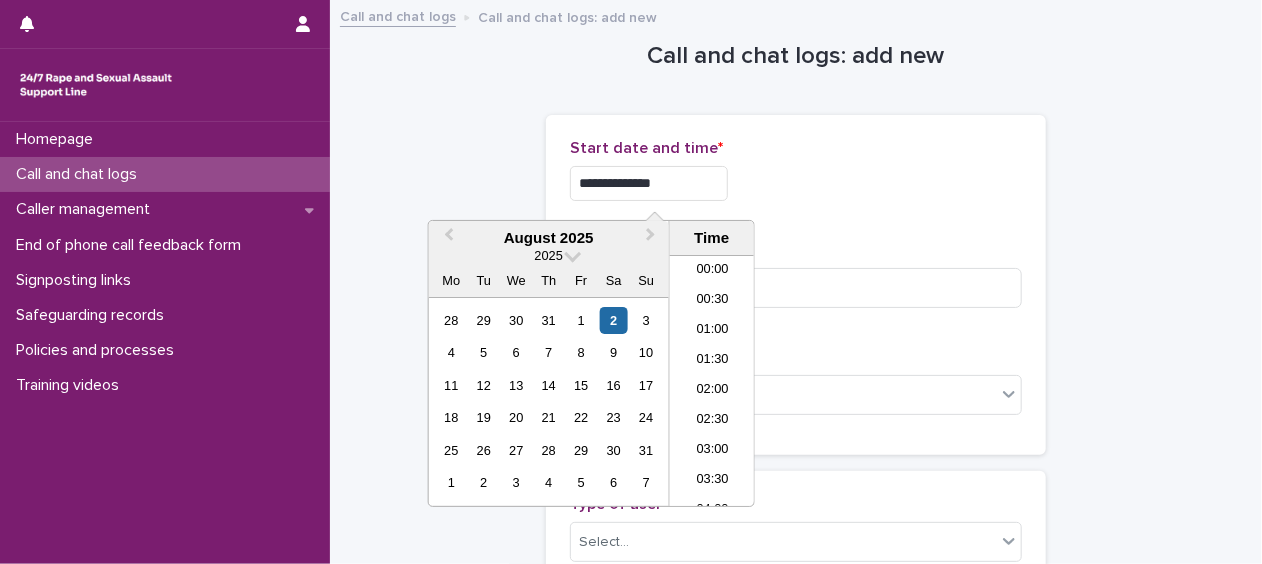 click on "**********" at bounding box center [649, 183] 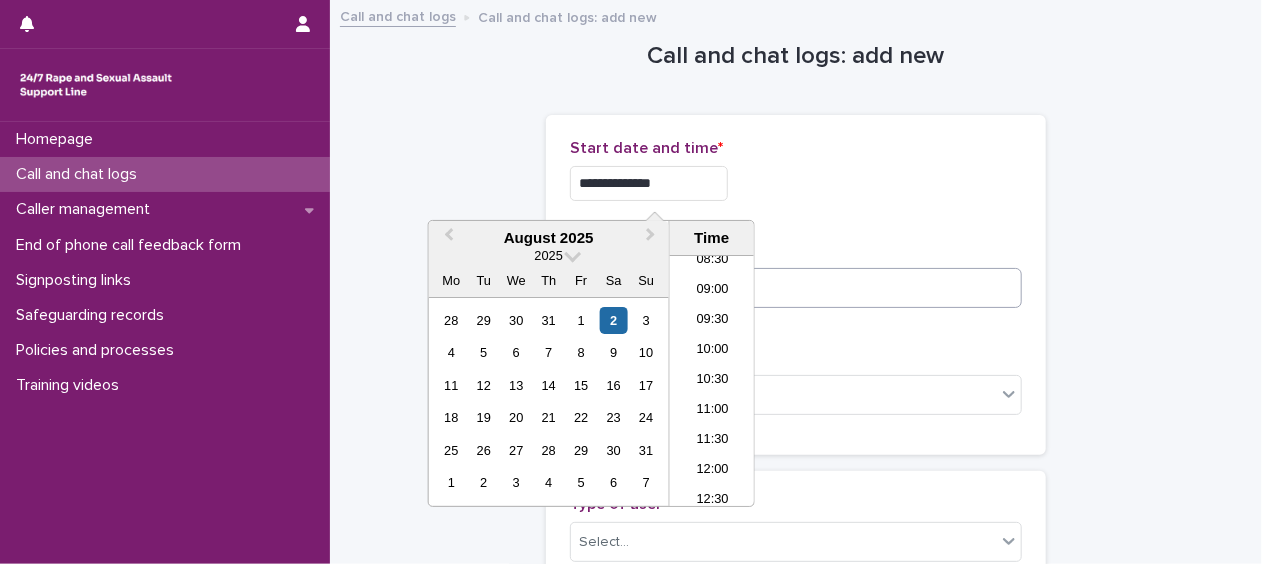 type on "**********" 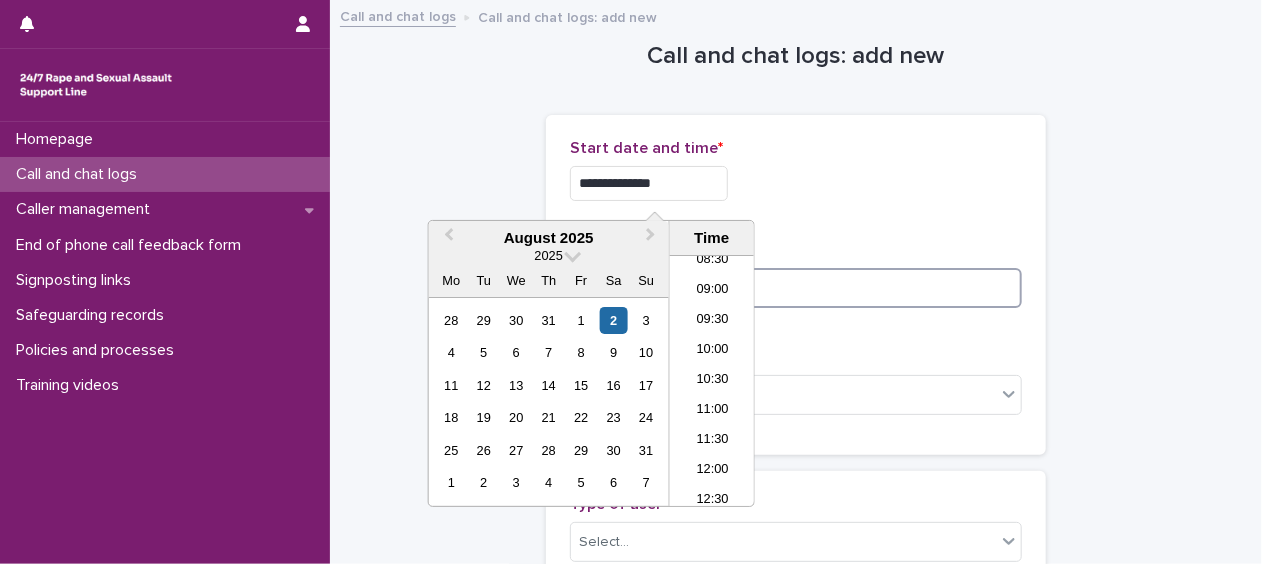 click at bounding box center (796, 288) 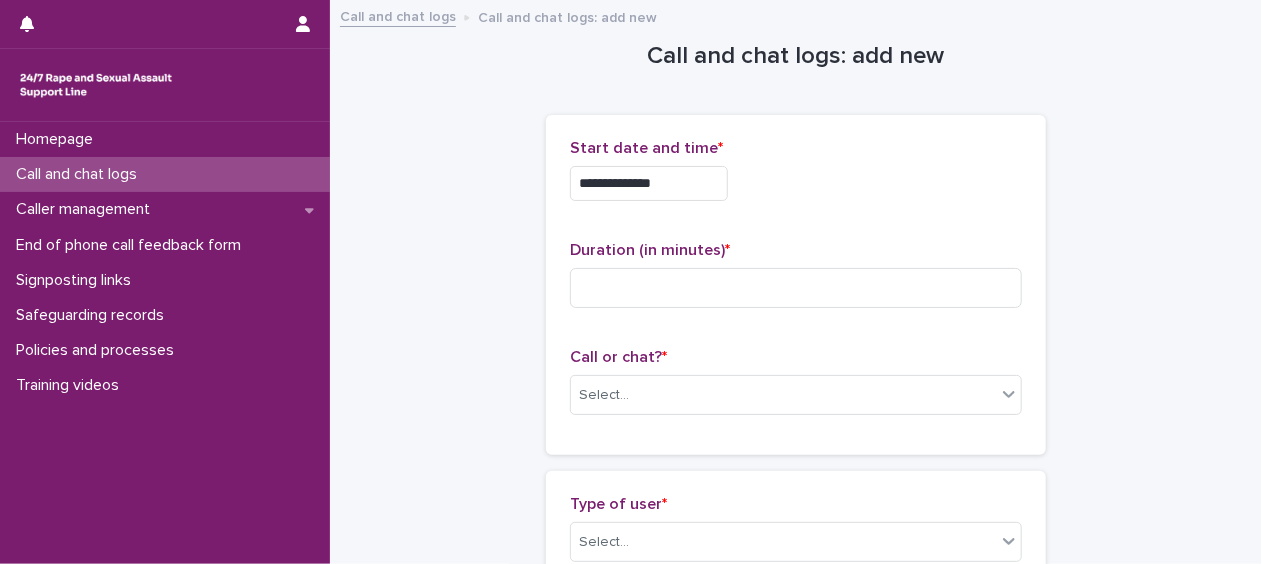 click on "**********" at bounding box center [796, 1084] 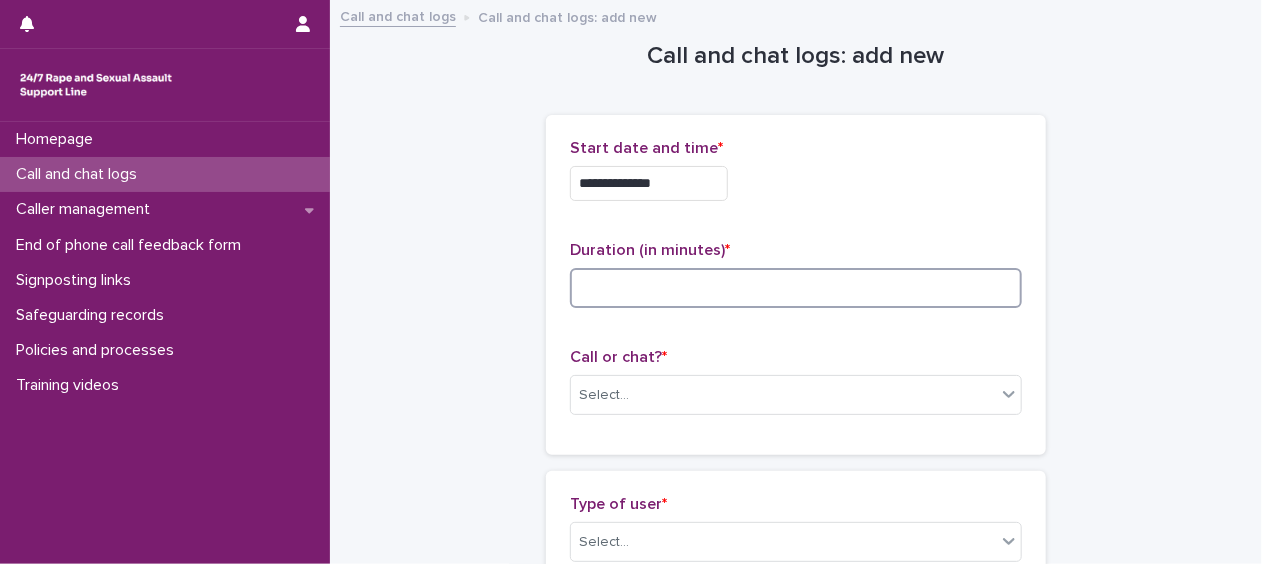 click at bounding box center [796, 288] 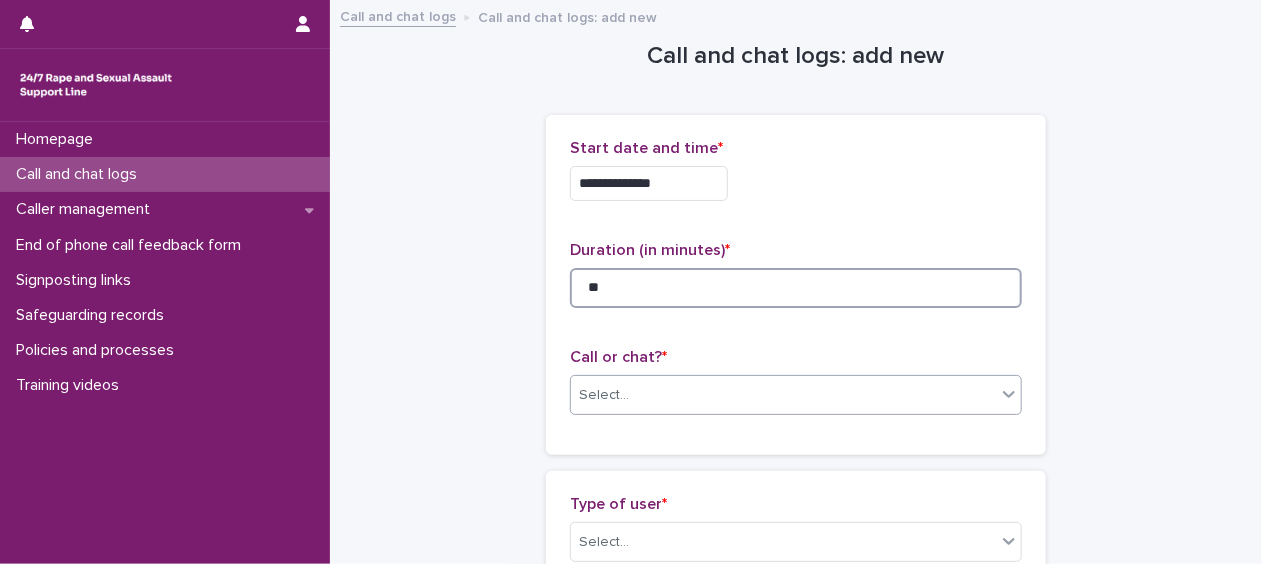 type on "**" 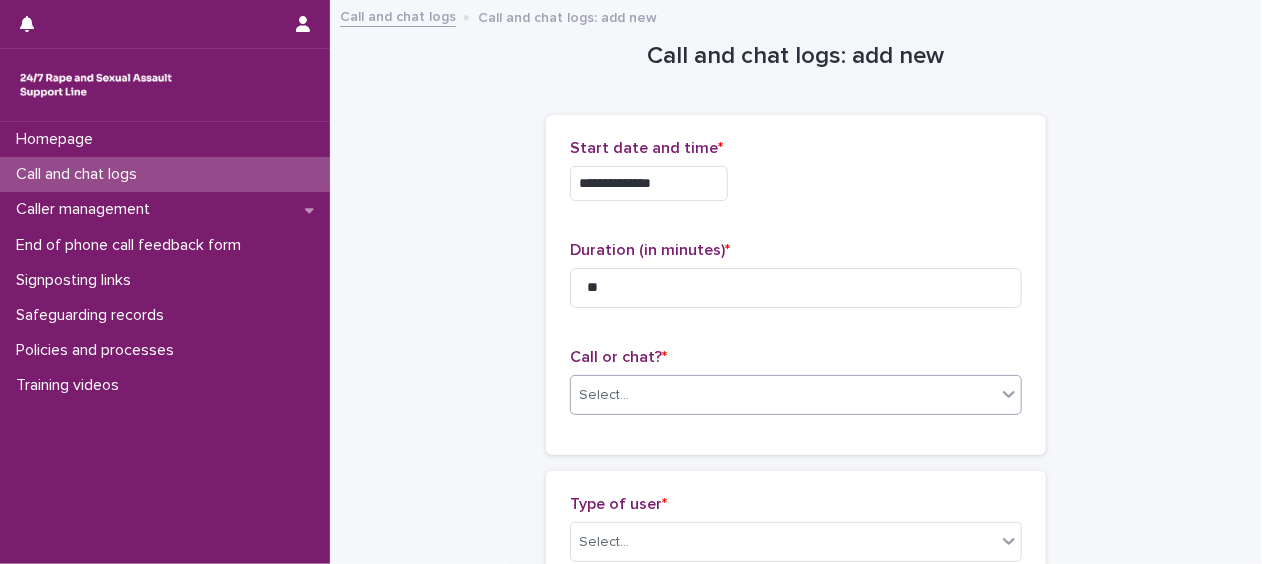 click on "Select..." at bounding box center (783, 395) 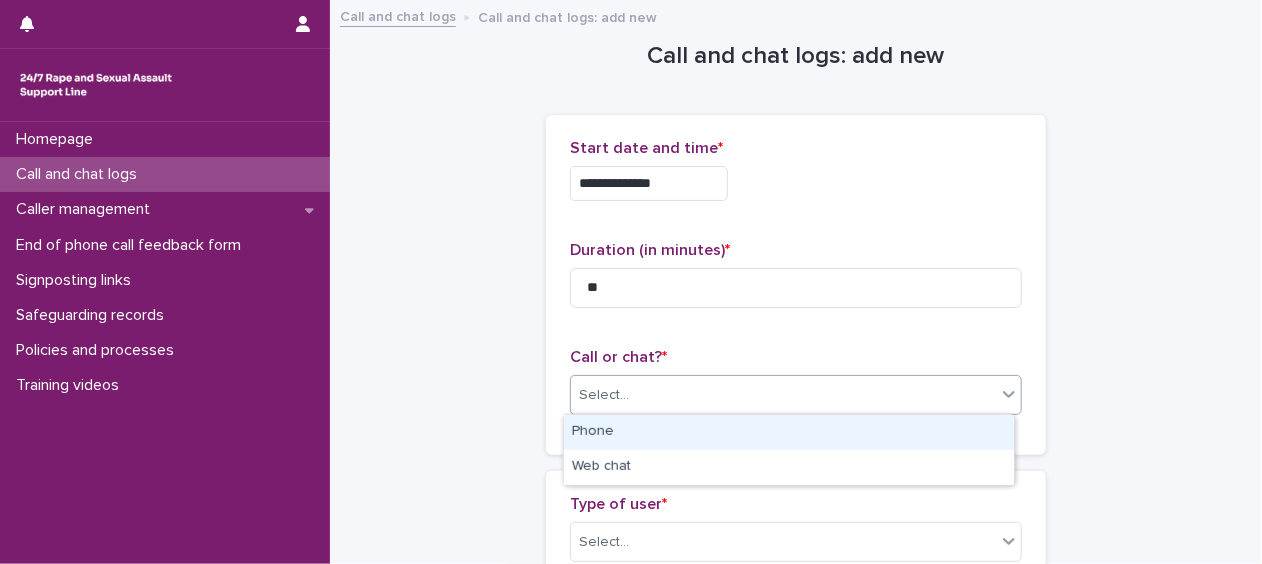 click on "Phone" at bounding box center (789, 432) 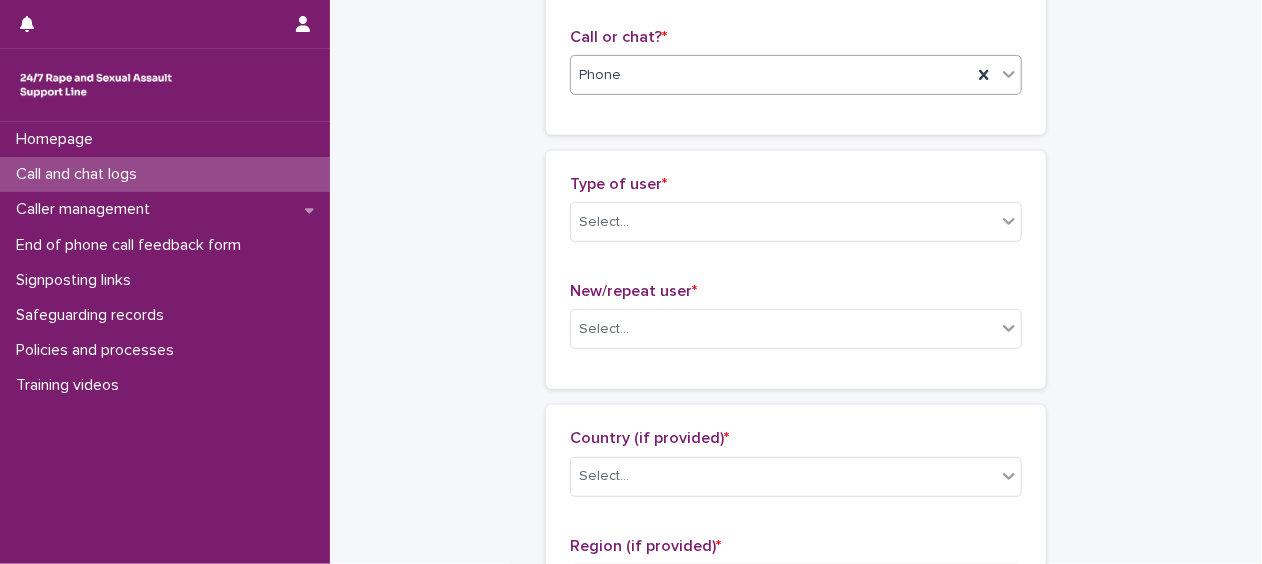scroll, scrollTop: 436, scrollLeft: 0, axis: vertical 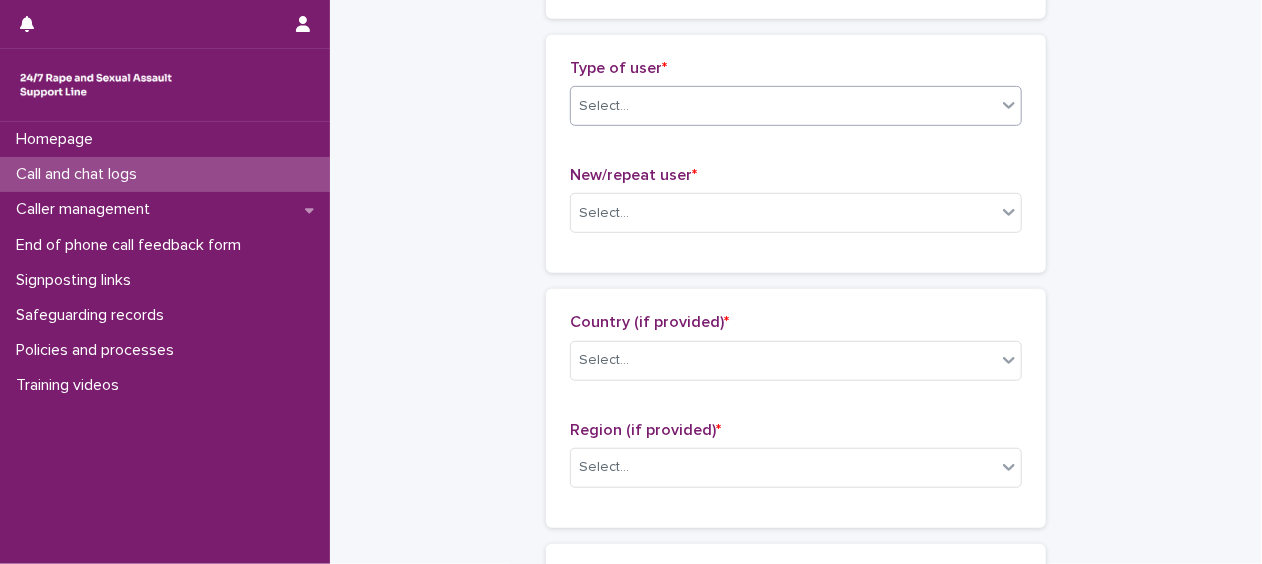 click on "Select..." at bounding box center (783, 106) 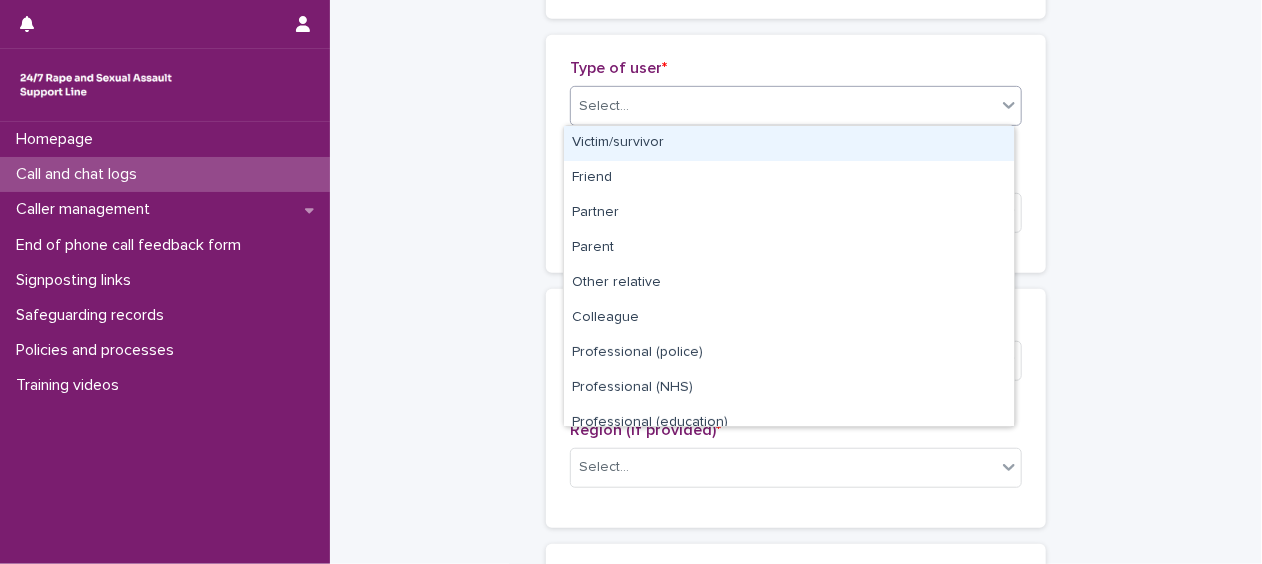 click on "Victim/survivor" at bounding box center [789, 143] 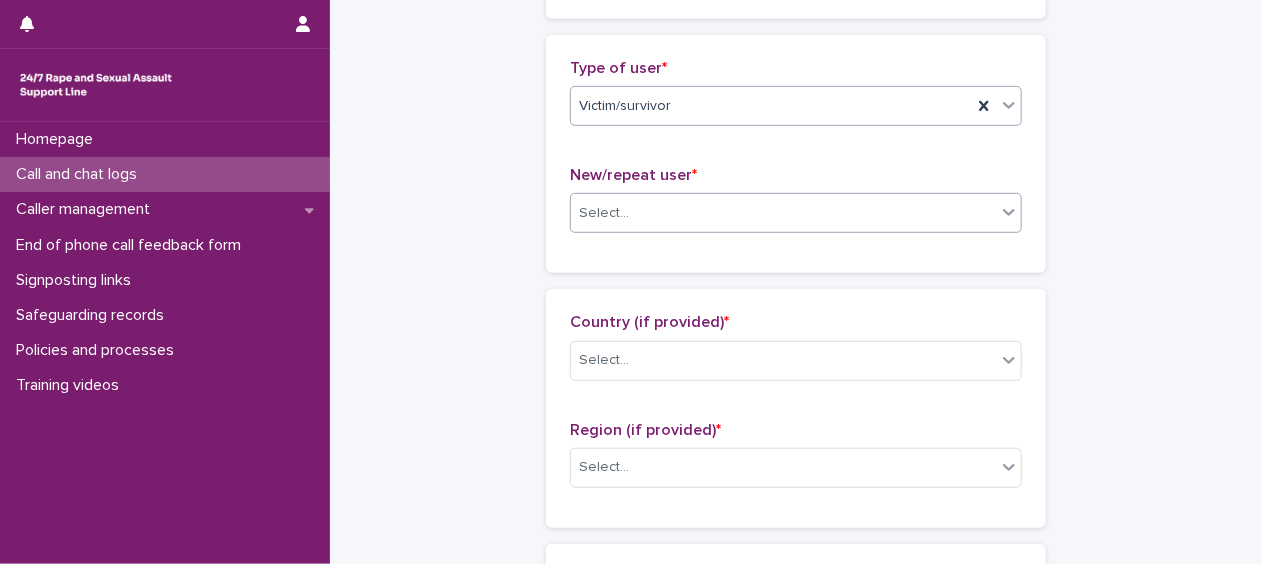 click on "Select..." at bounding box center [783, 213] 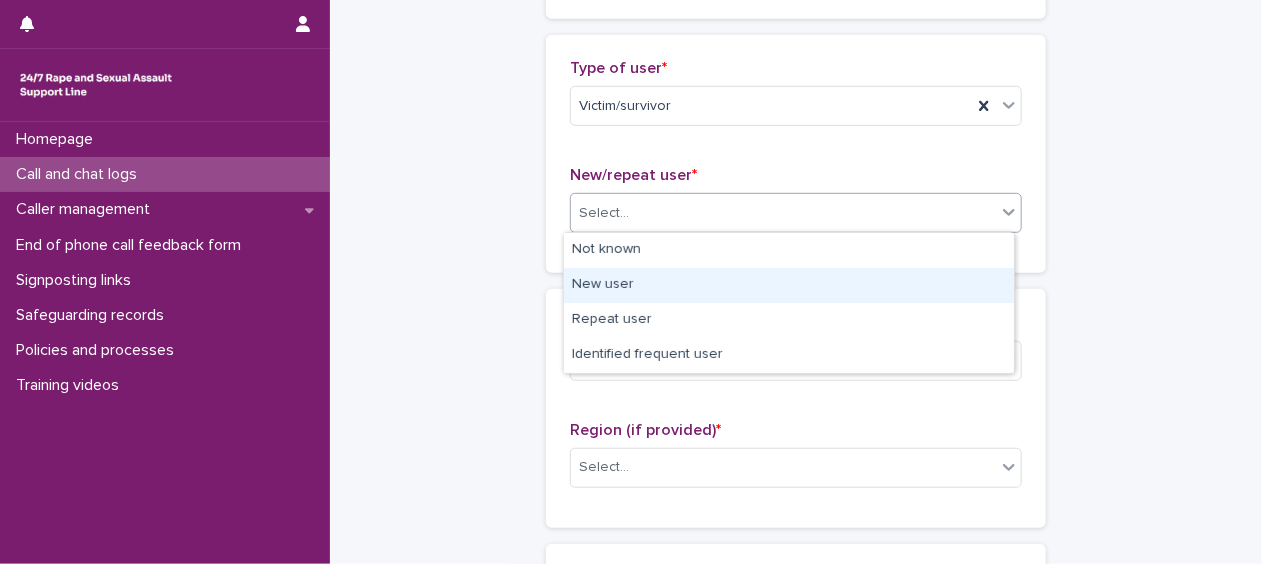 click on "New user" at bounding box center (789, 285) 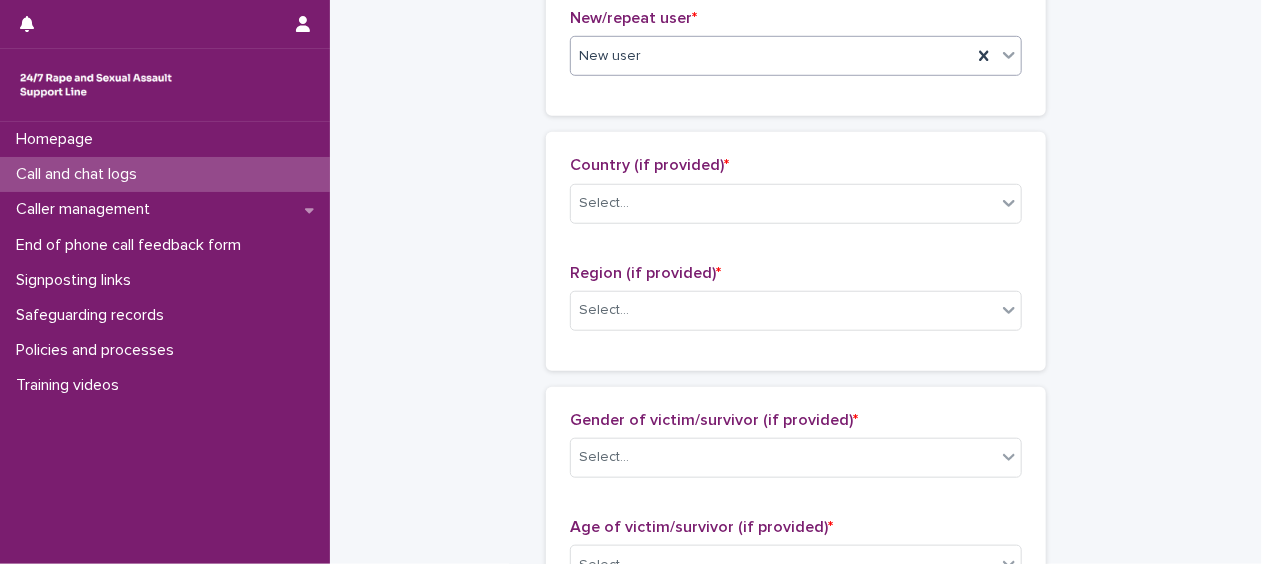 scroll, scrollTop: 676, scrollLeft: 0, axis: vertical 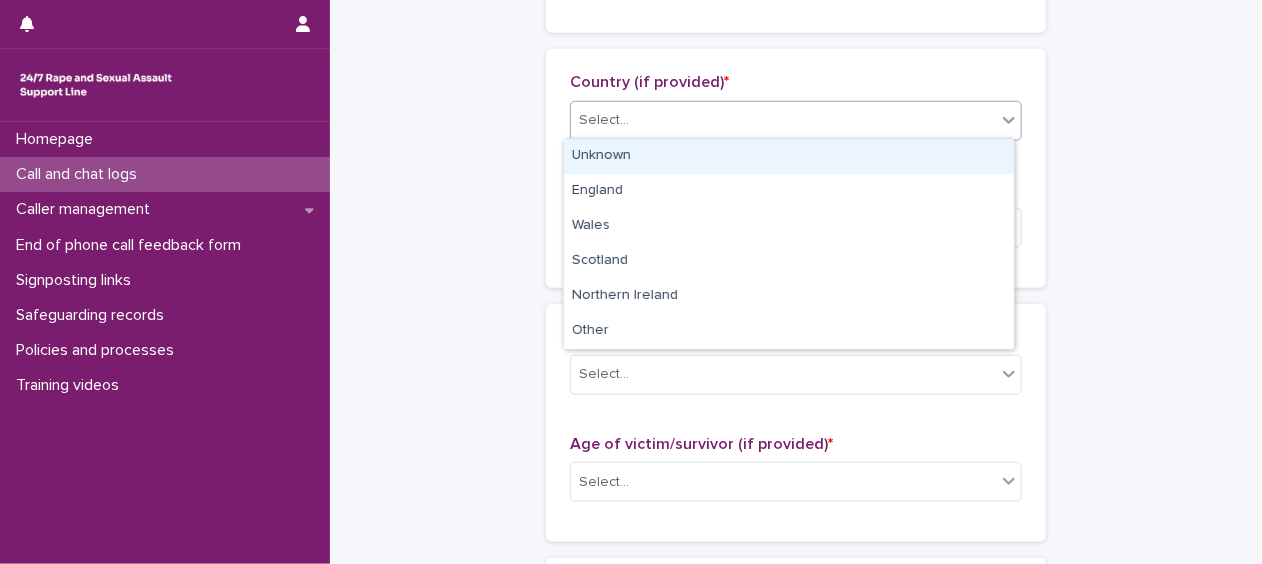 click on "Select..." at bounding box center (796, 121) 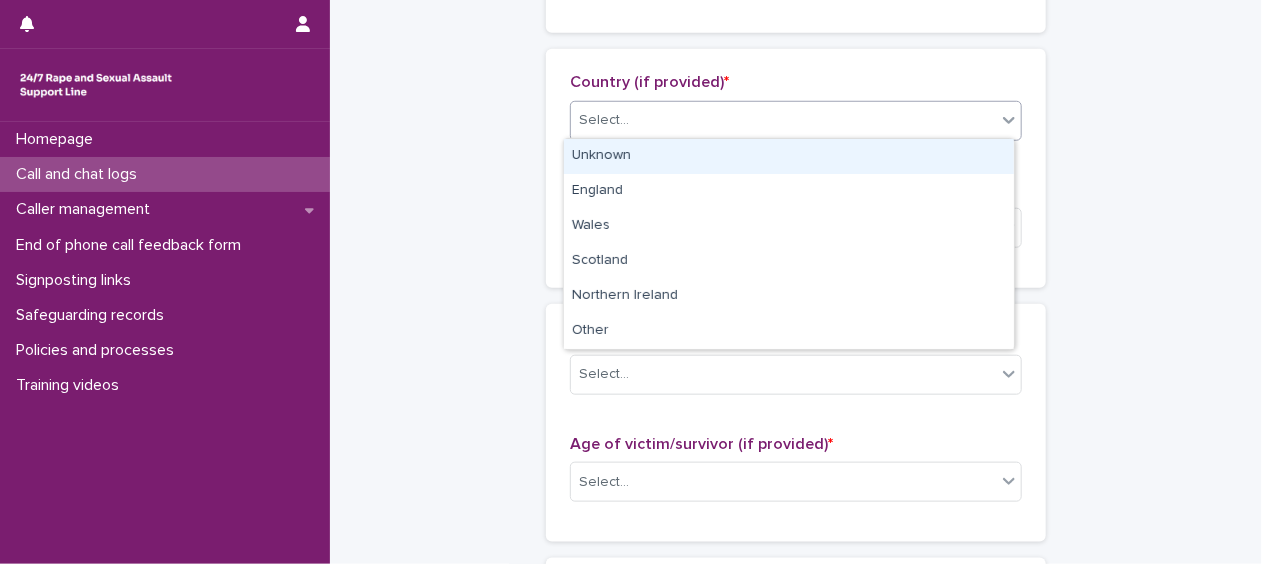click on "Unknown" at bounding box center [789, 156] 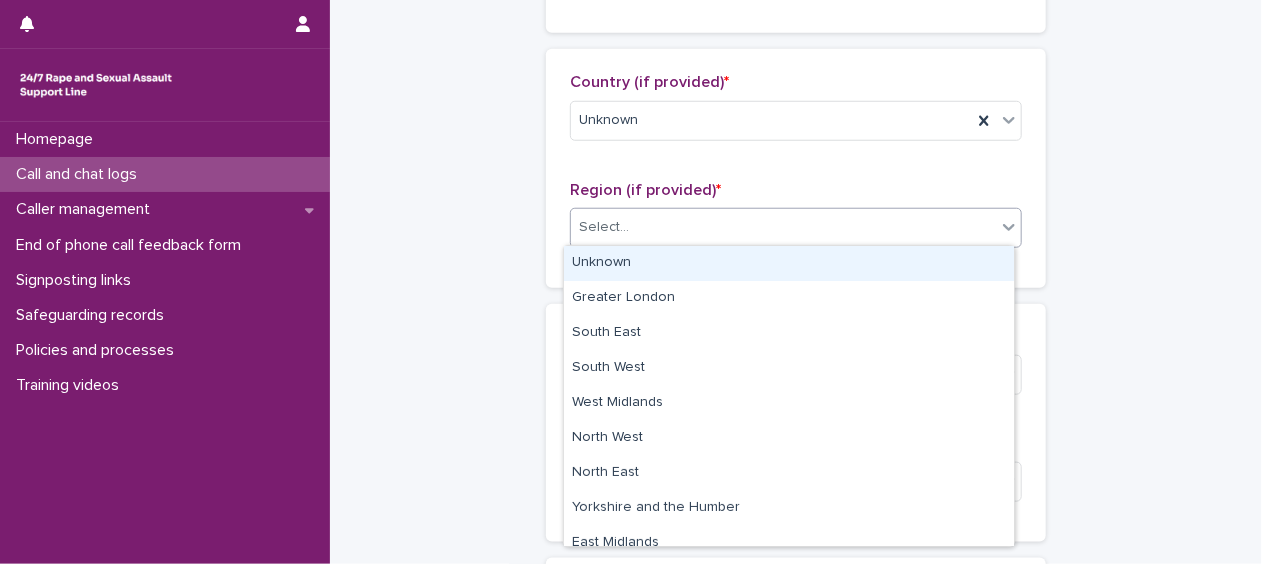 drag, startPoint x: 649, startPoint y: 207, endPoint x: 647, endPoint y: 255, distance: 48.04165 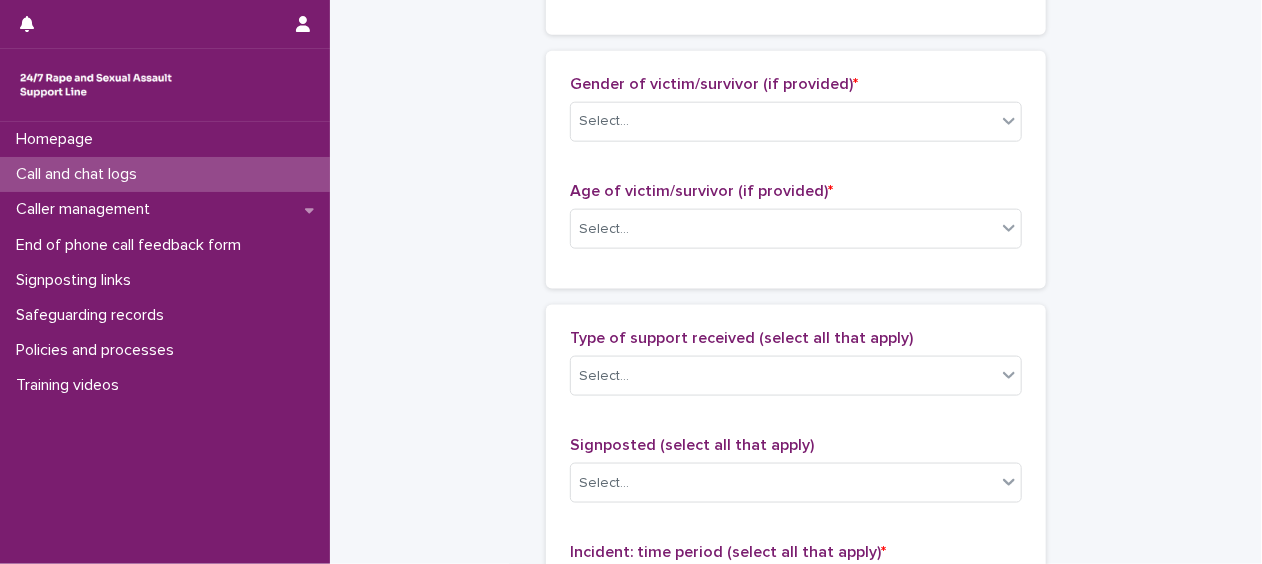 scroll, scrollTop: 931, scrollLeft: 0, axis: vertical 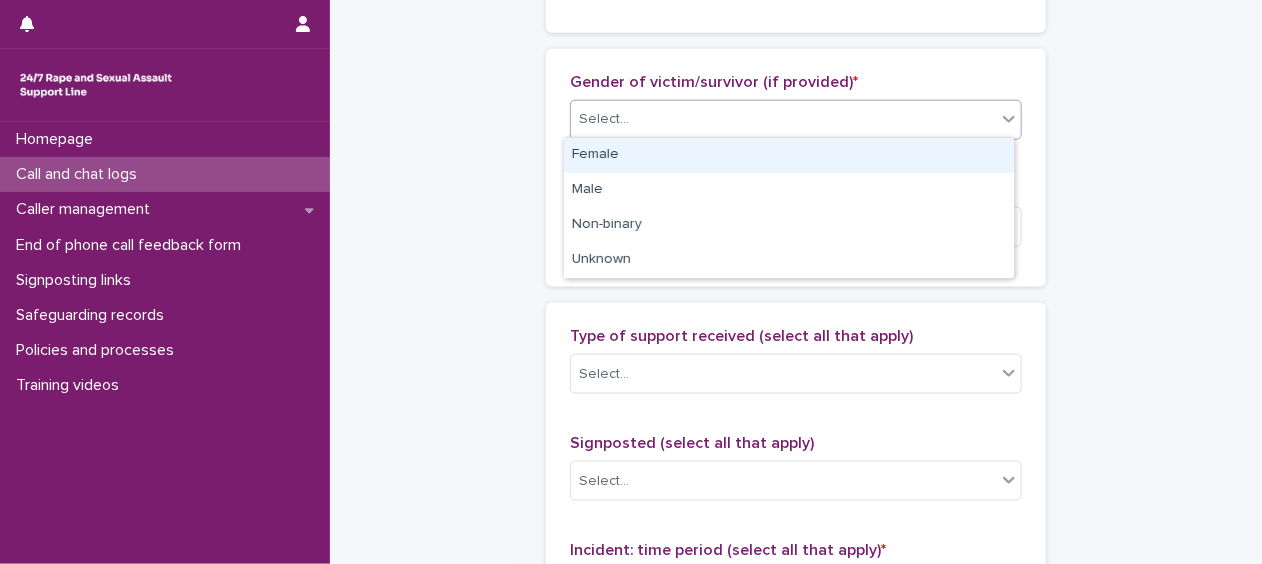 click on "Select..." at bounding box center [796, 120] 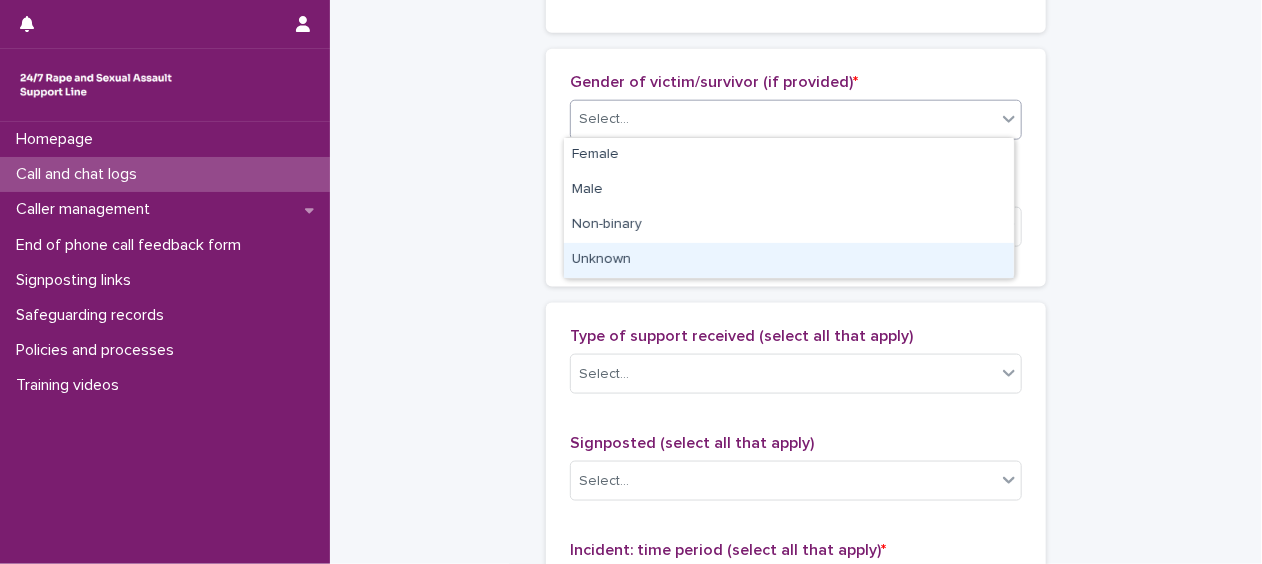 click on "Unknown" at bounding box center (789, 260) 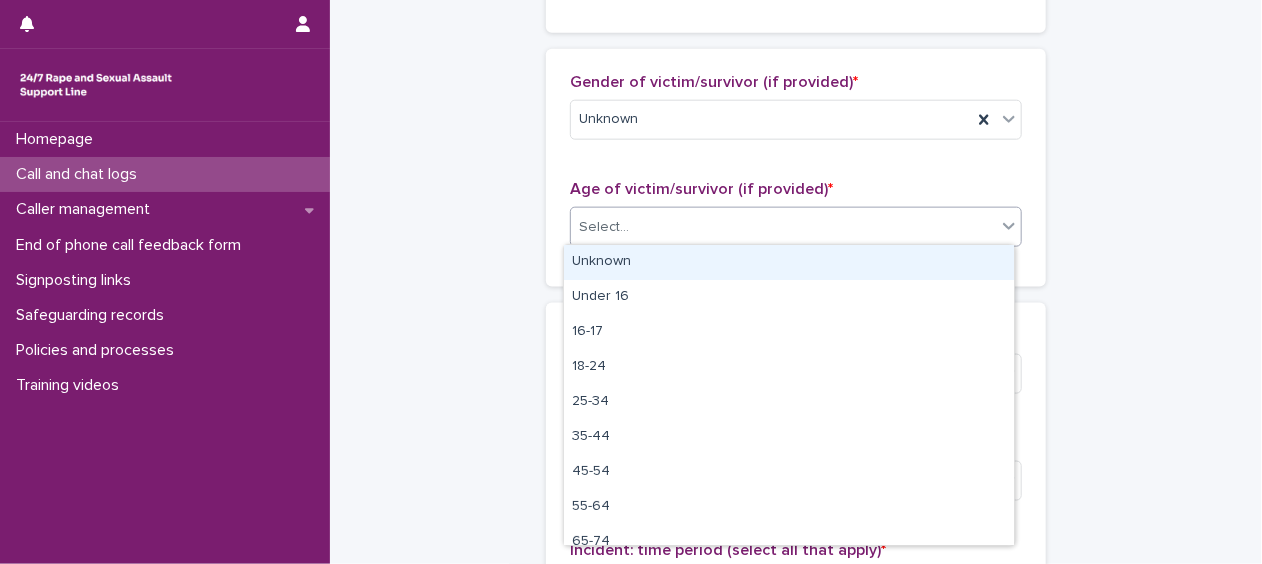 click on "Select..." at bounding box center [783, 227] 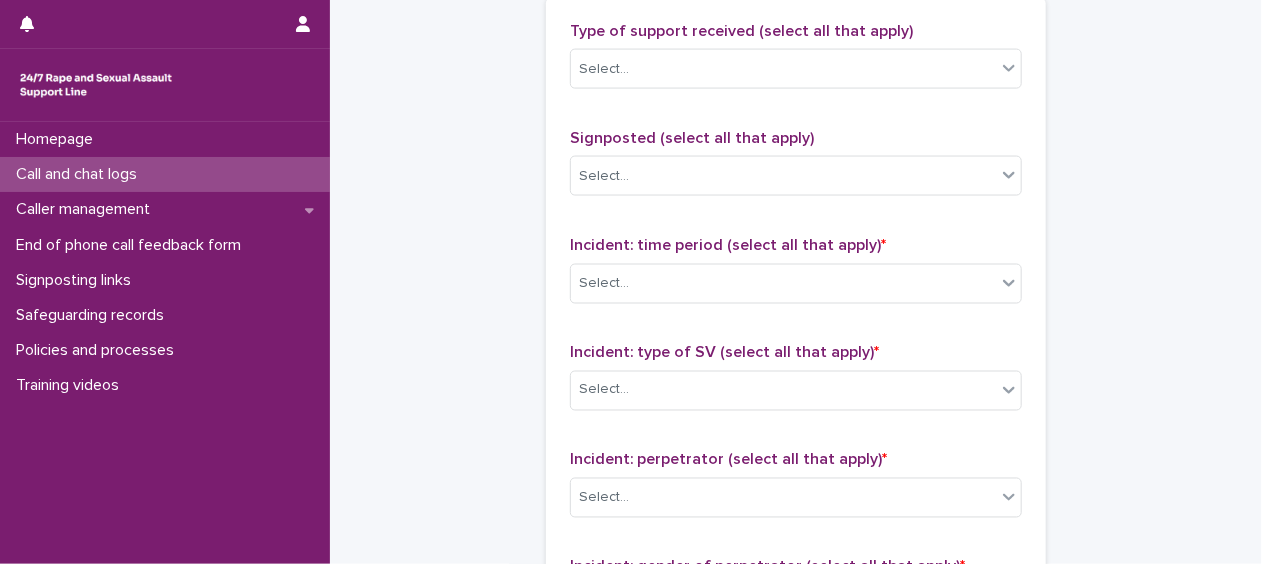 scroll, scrollTop: 1236, scrollLeft: 0, axis: vertical 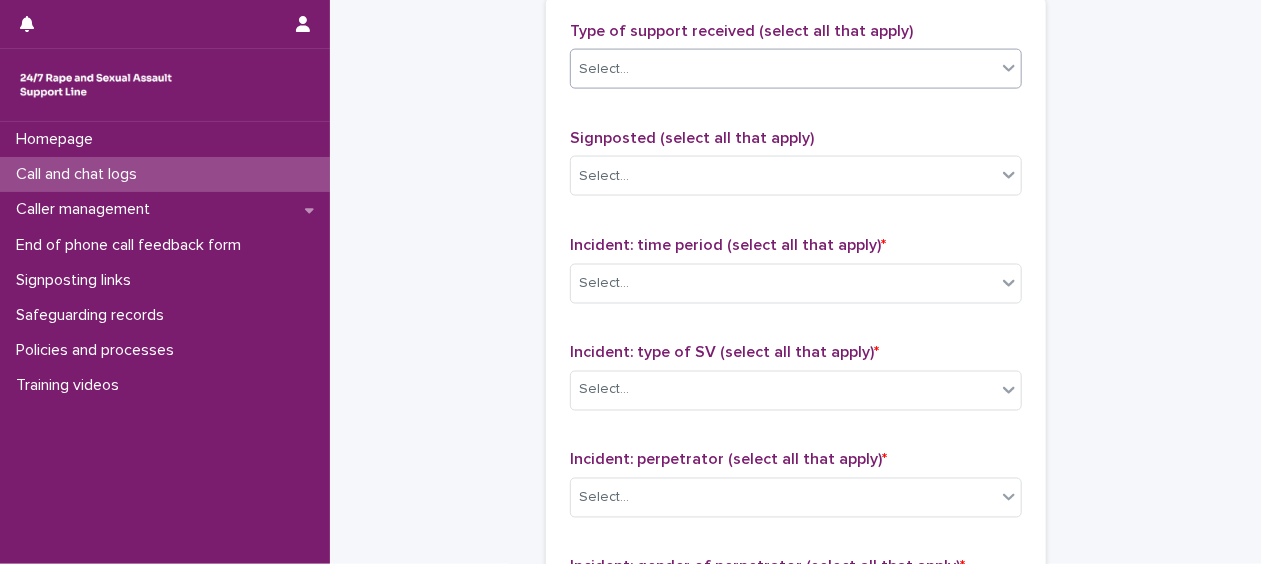 click on "Select..." at bounding box center (783, 69) 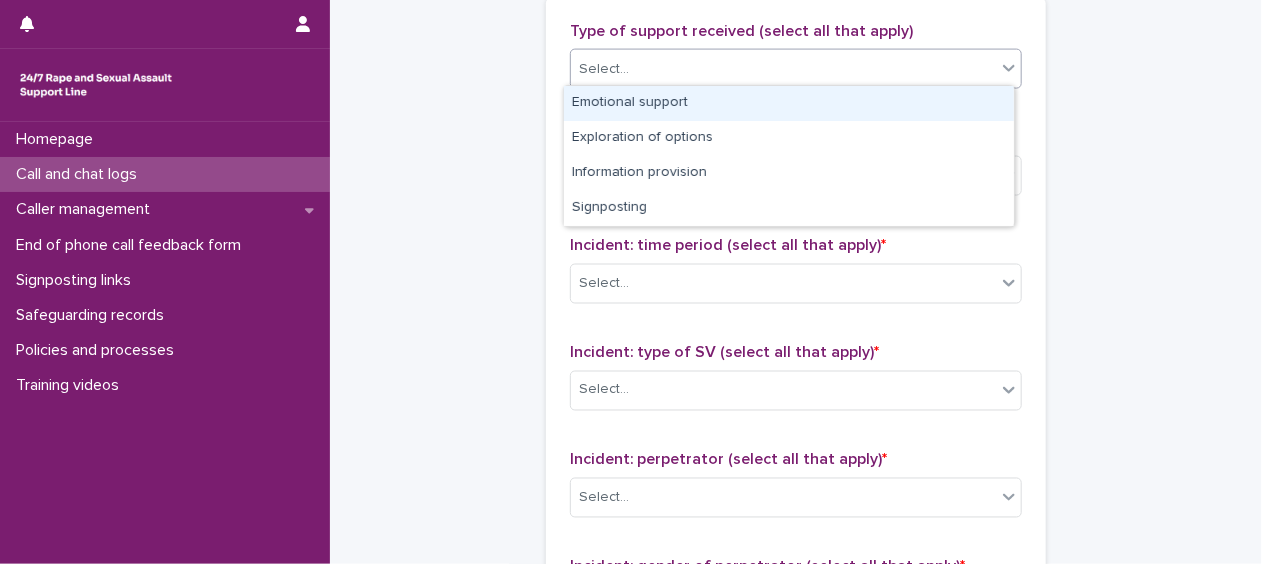 click on "Emotional support" at bounding box center (789, 103) 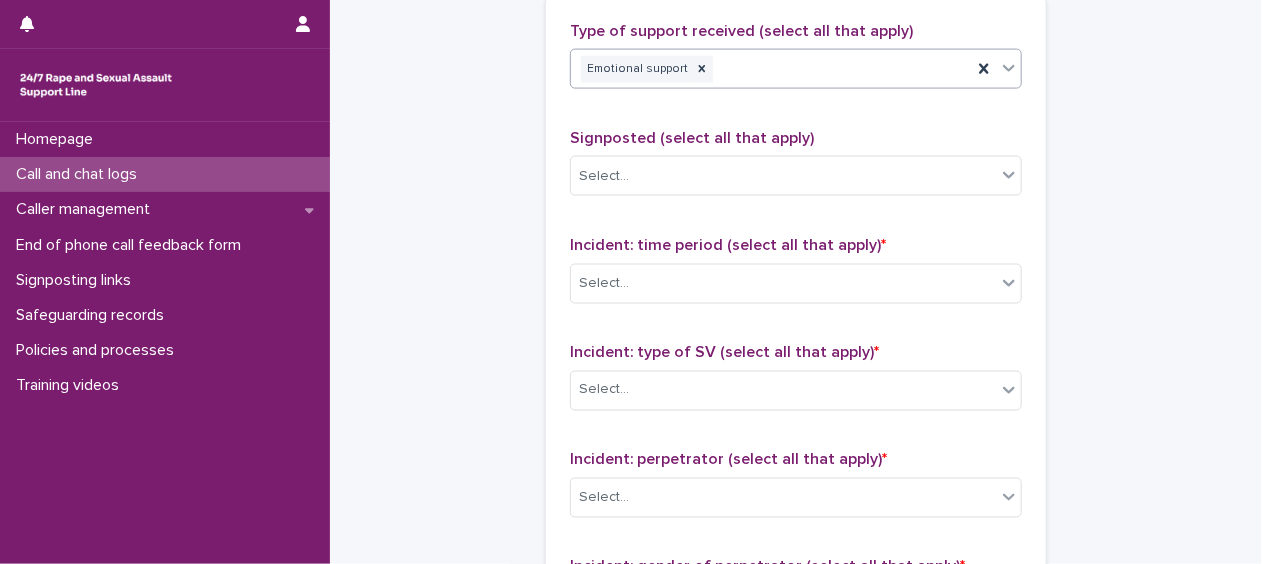 click on "Emotional support" at bounding box center (771, 69) 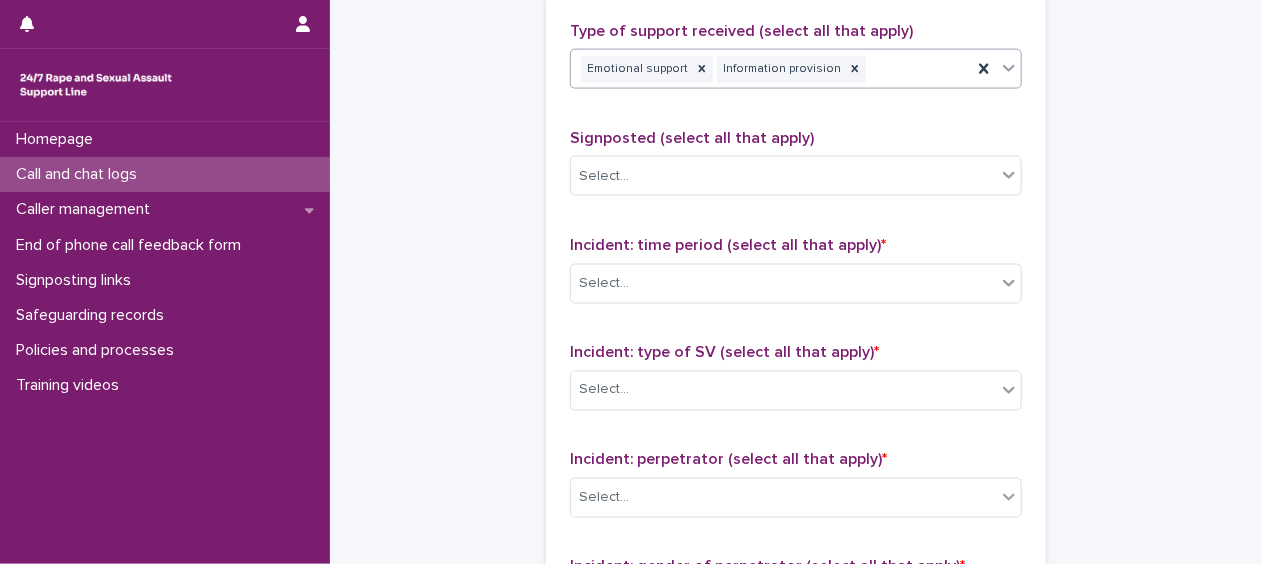 click on "Emotional support Information provision" at bounding box center [771, 69] 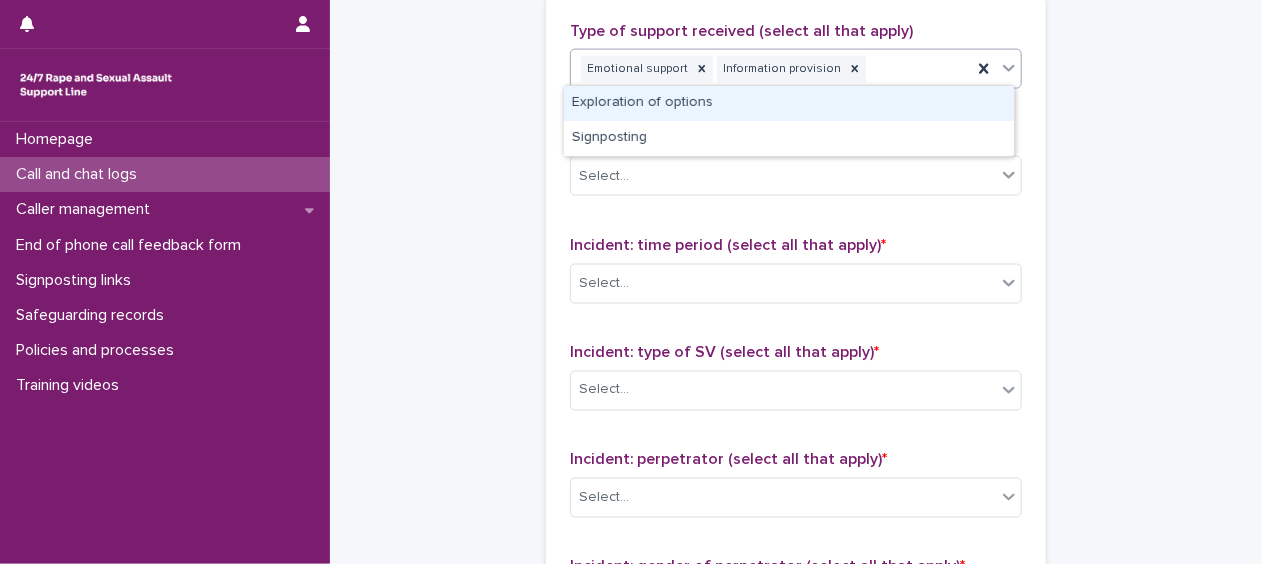 click on "Exploration of options" at bounding box center (789, 103) 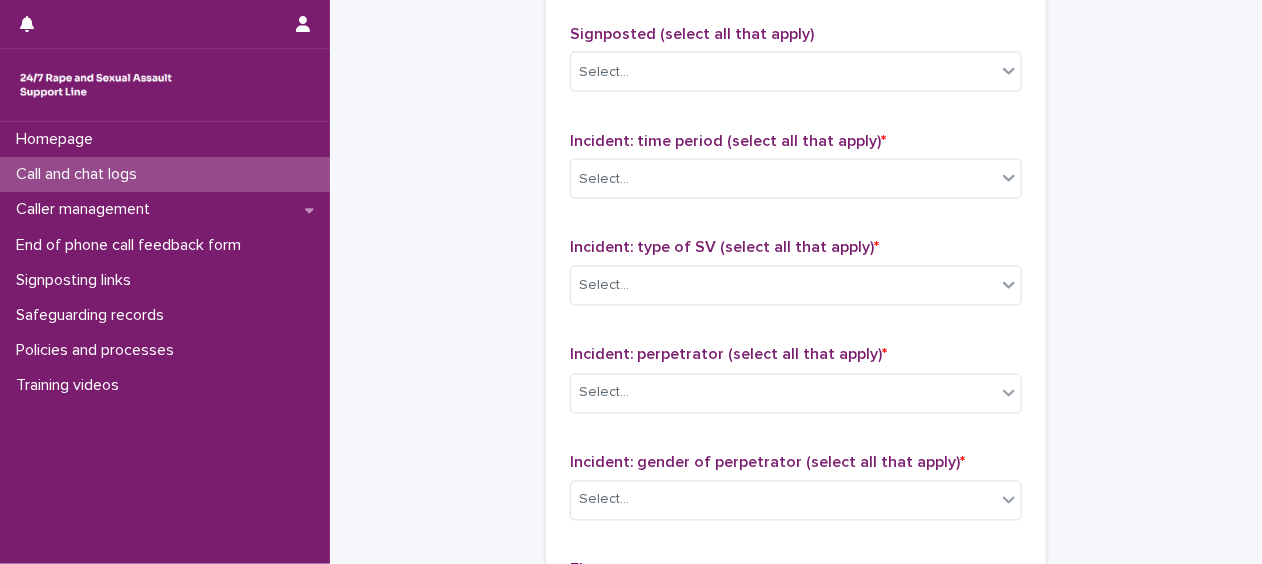 scroll, scrollTop: 1368, scrollLeft: 0, axis: vertical 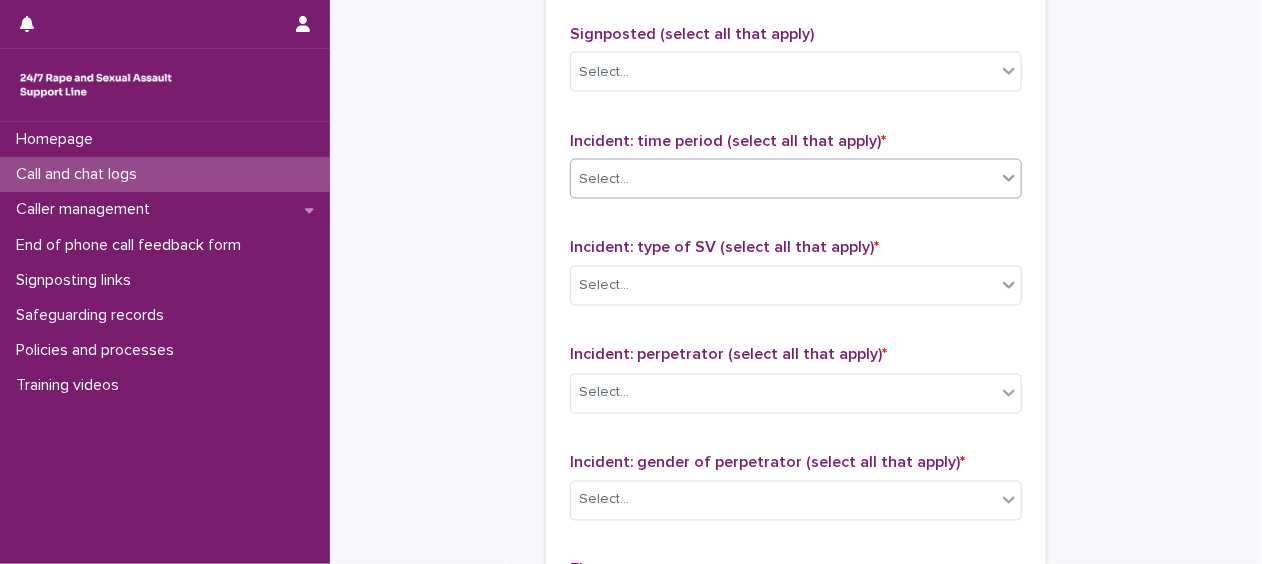 click on "Select..." at bounding box center (783, 179) 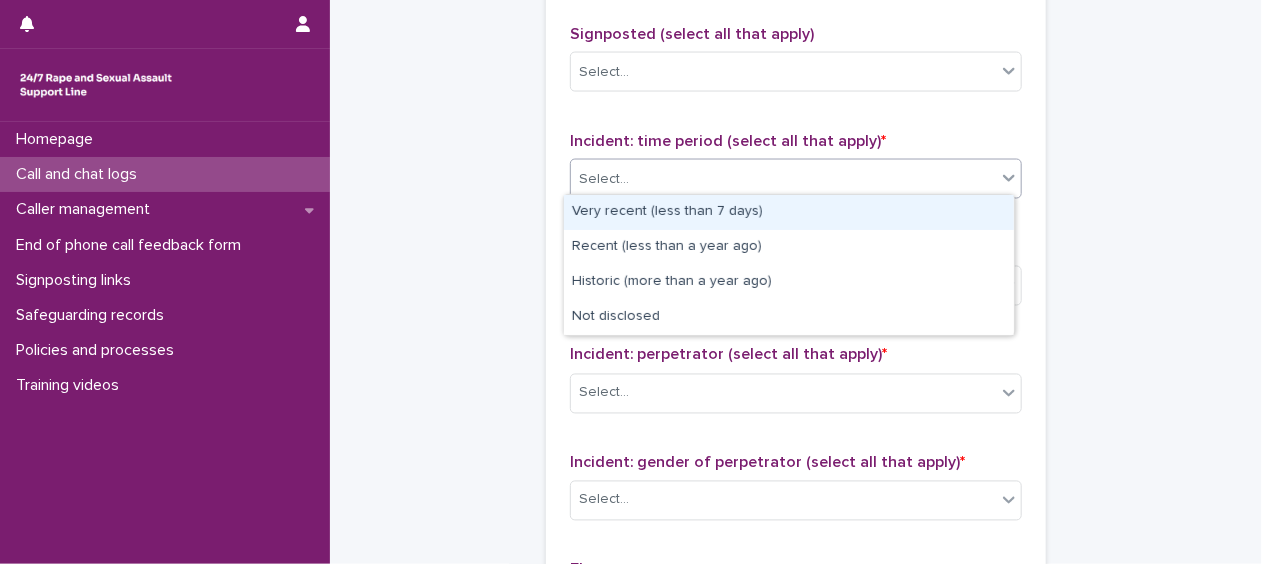click on "Very recent (less than 7 days)" at bounding box center (789, 212) 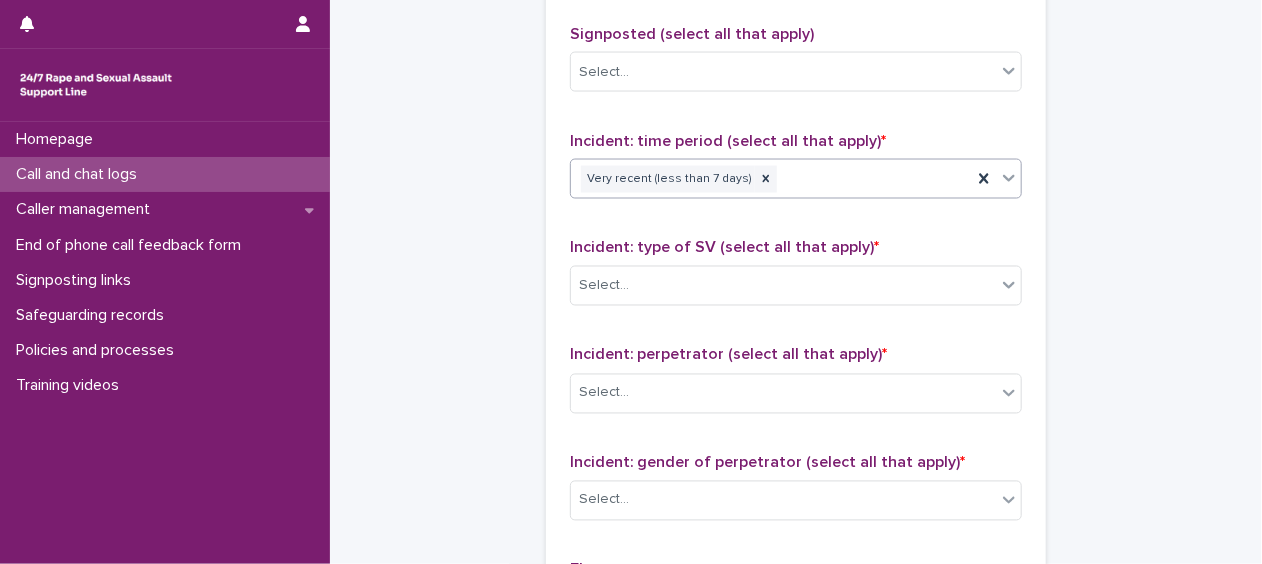 click on "Incident: type of SV (select all that apply) * Select..." at bounding box center (796, 280) 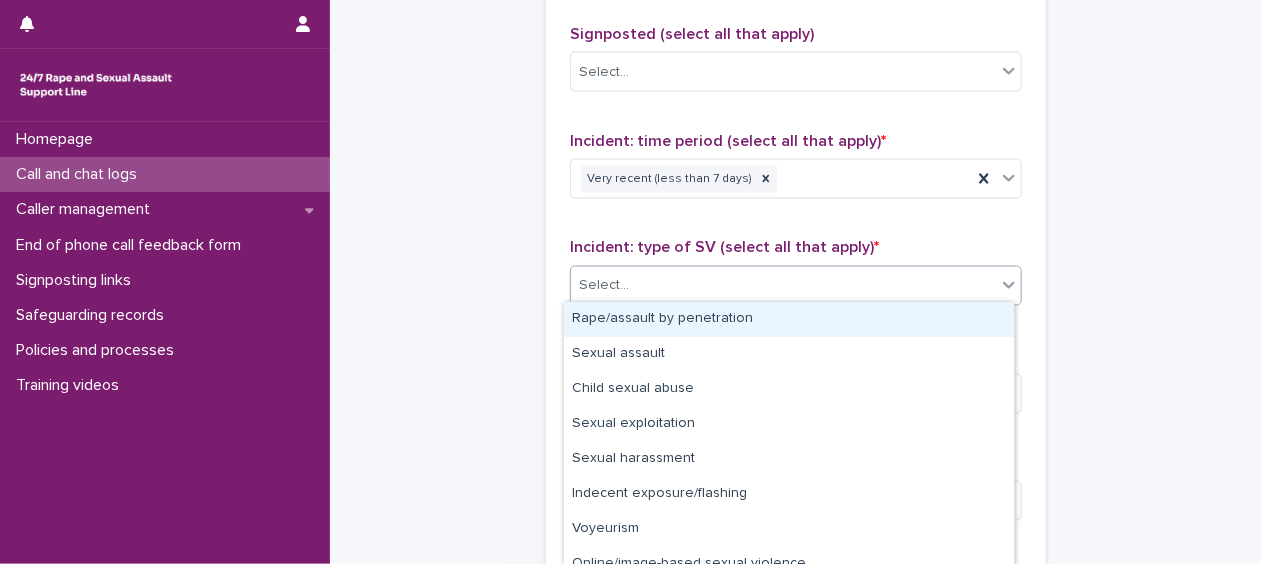 click on "Select..." at bounding box center [783, 286] 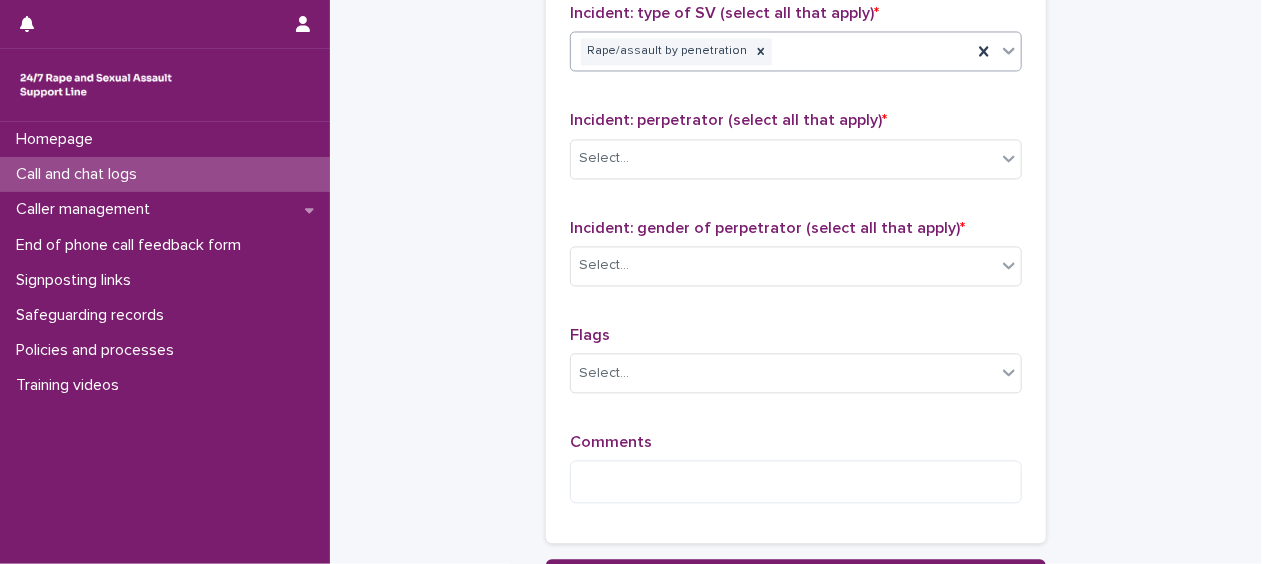 scroll, scrollTop: 1647, scrollLeft: 0, axis: vertical 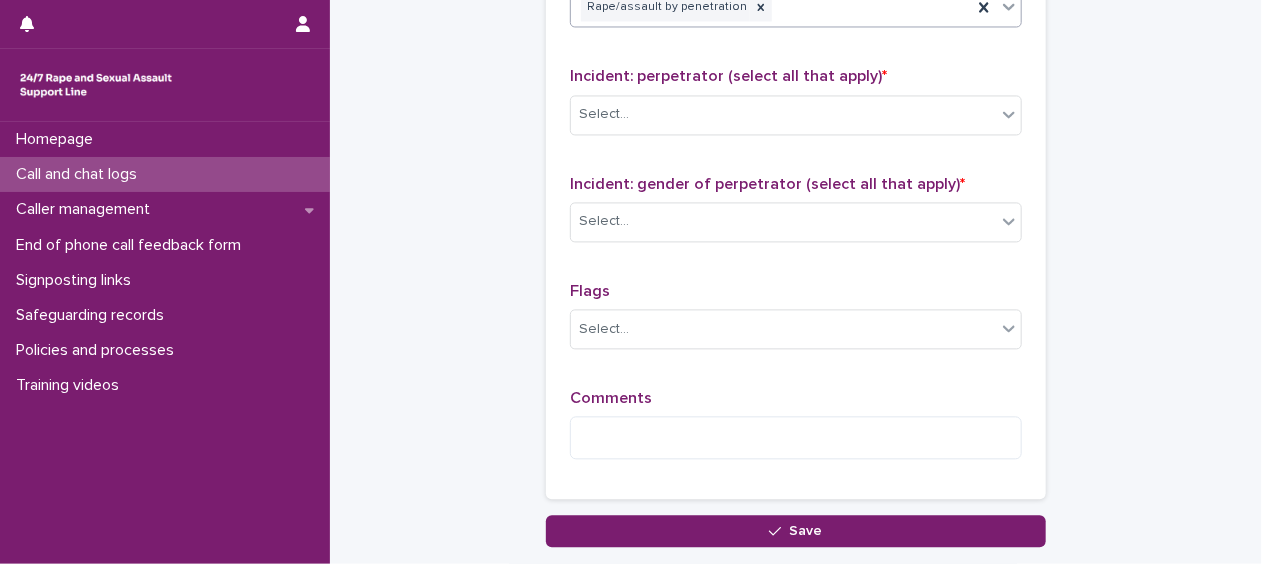 click on "Incident: perpetrator (select all that apply) * Select..." at bounding box center [796, 108] 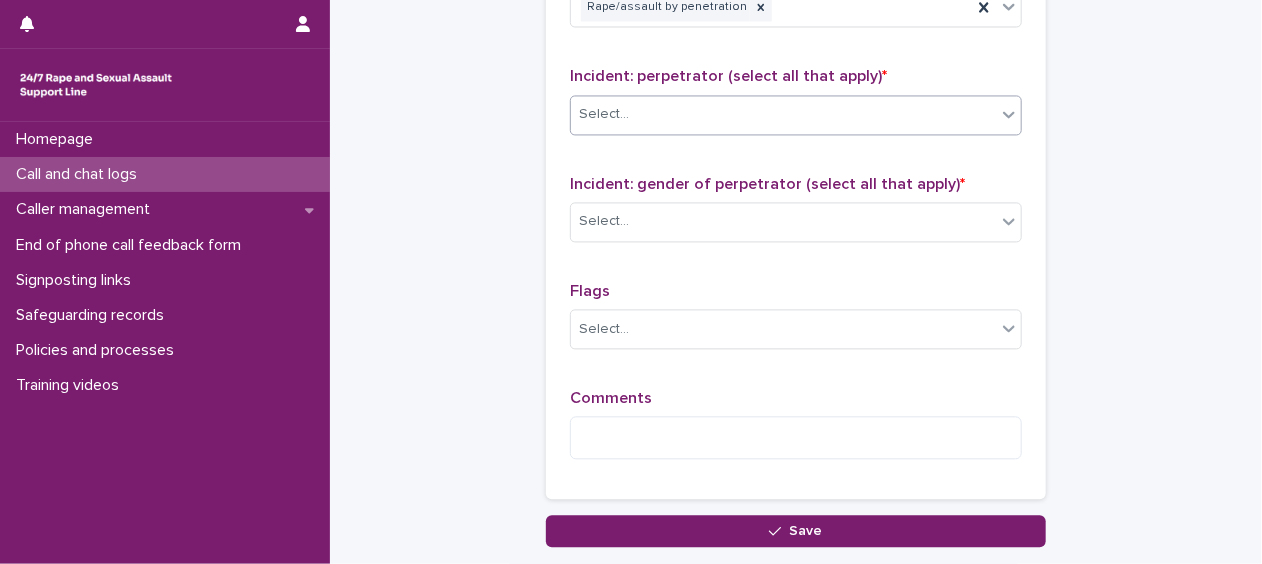 click on "Select..." at bounding box center (783, 114) 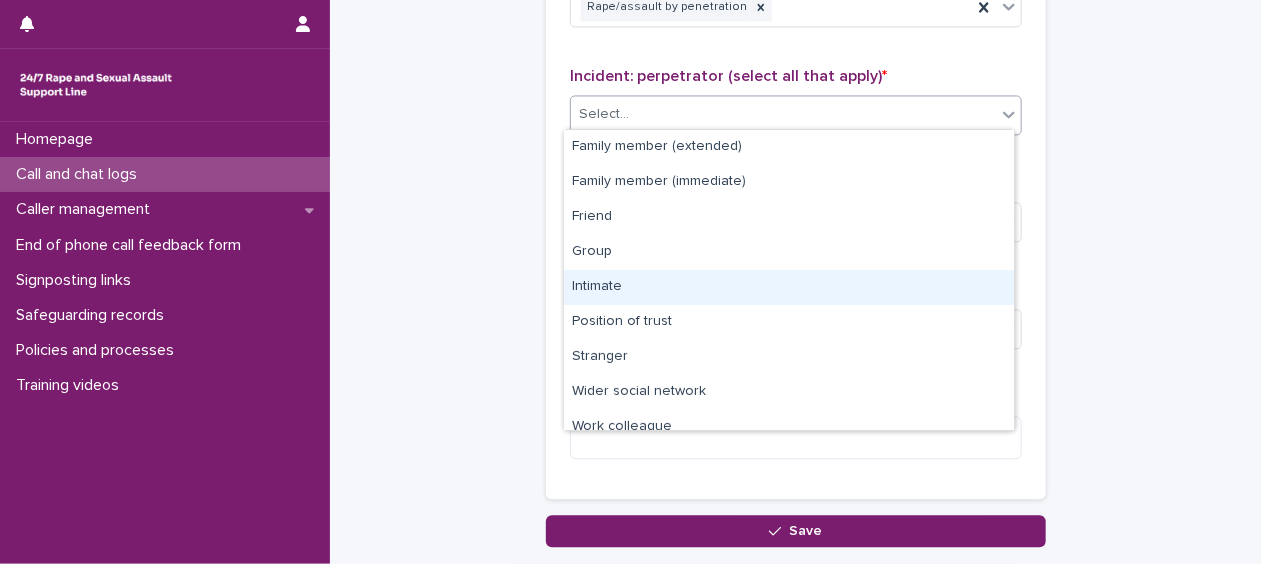 click on "Intimate" at bounding box center [789, 287] 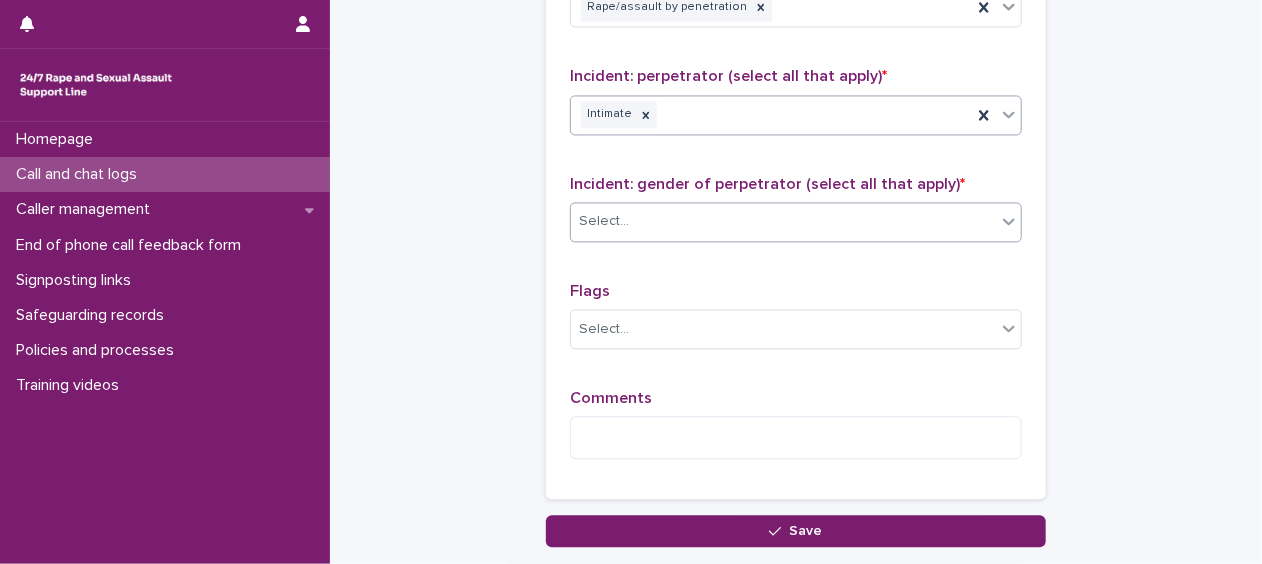 click on "Select..." at bounding box center (783, 221) 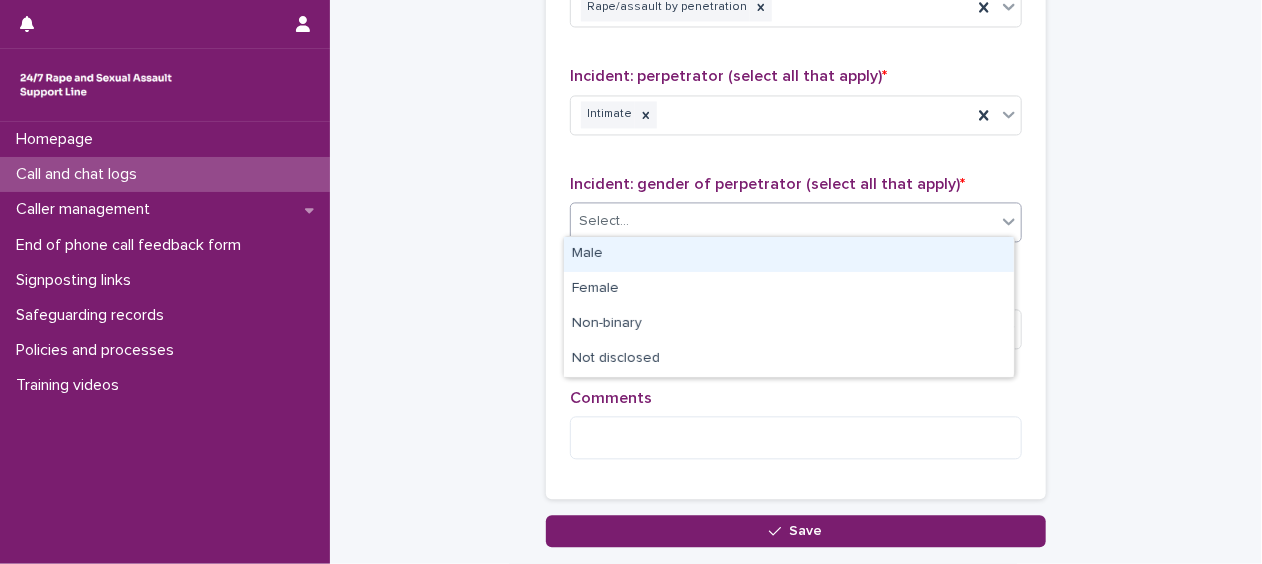 click on "Male" at bounding box center (789, 254) 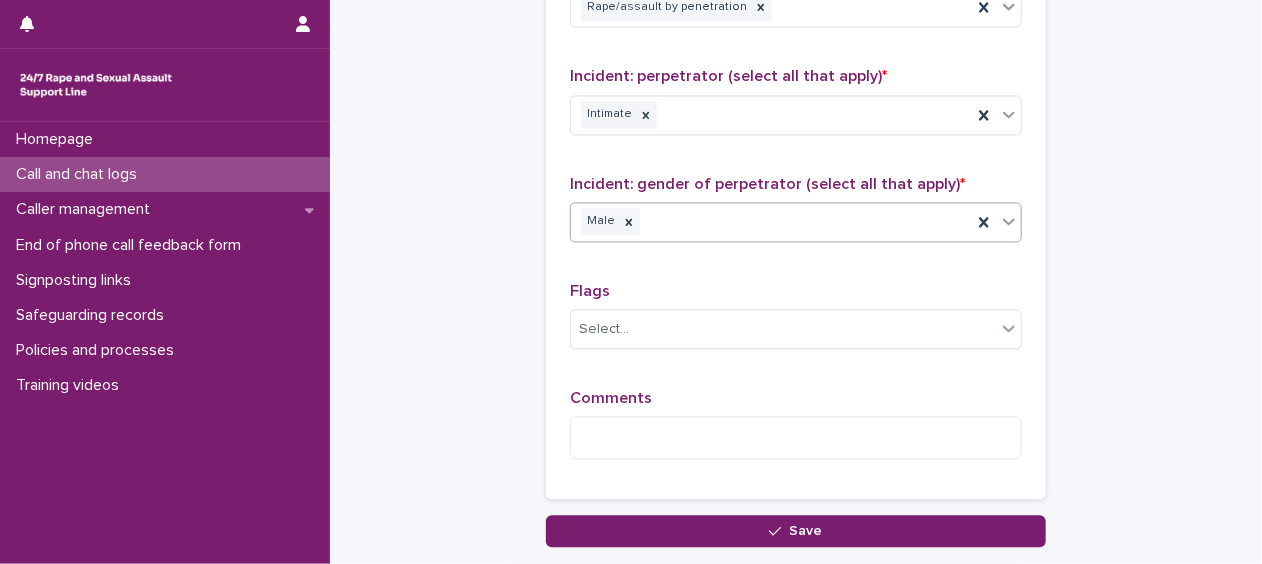 scroll, scrollTop: 1687, scrollLeft: 0, axis: vertical 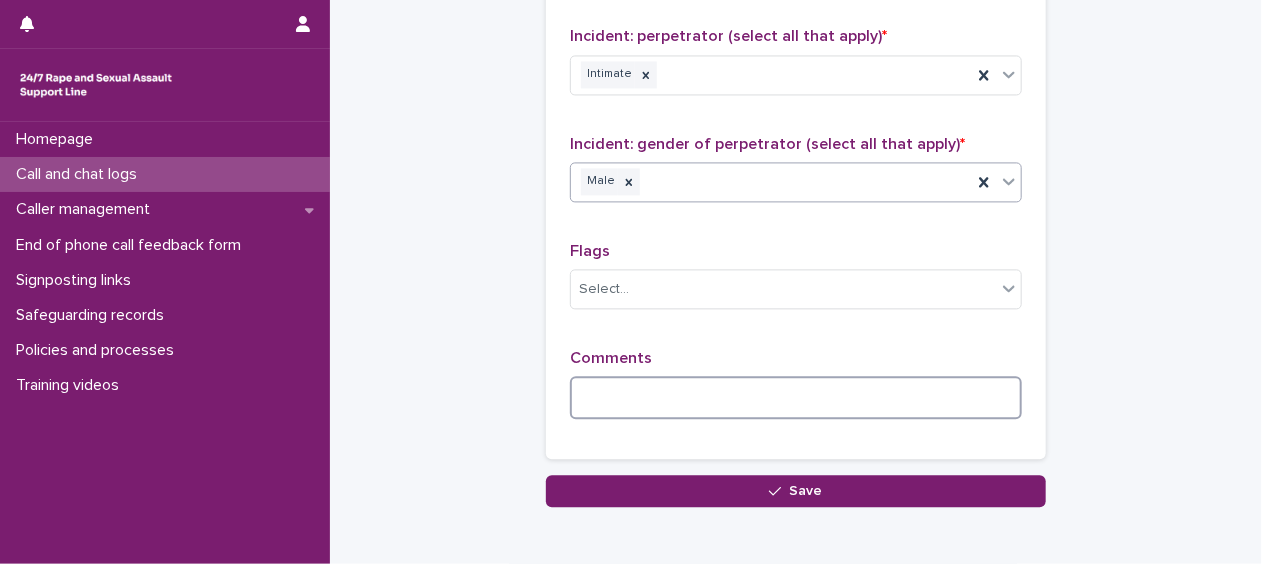 click at bounding box center [796, 397] 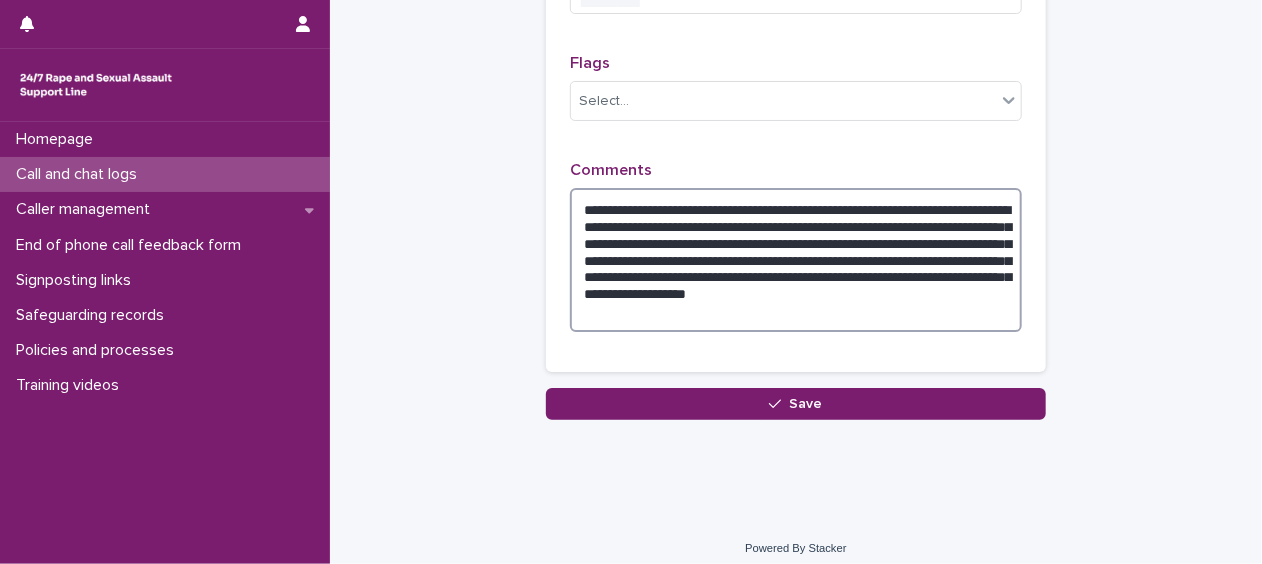 scroll, scrollTop: 1877, scrollLeft: 0, axis: vertical 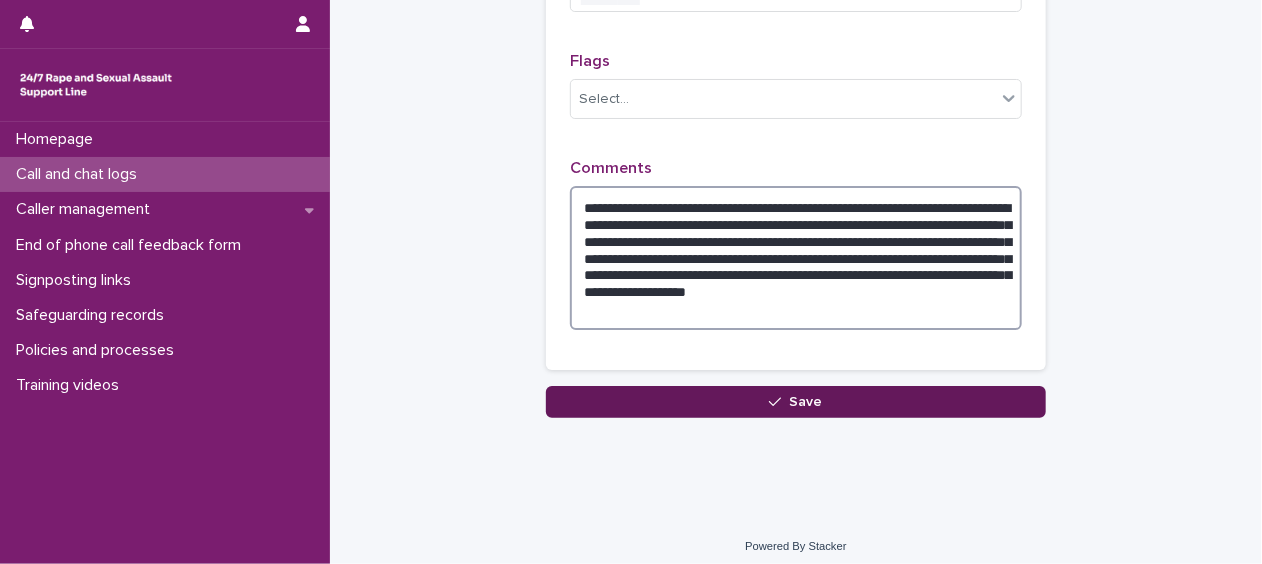 type on "**********" 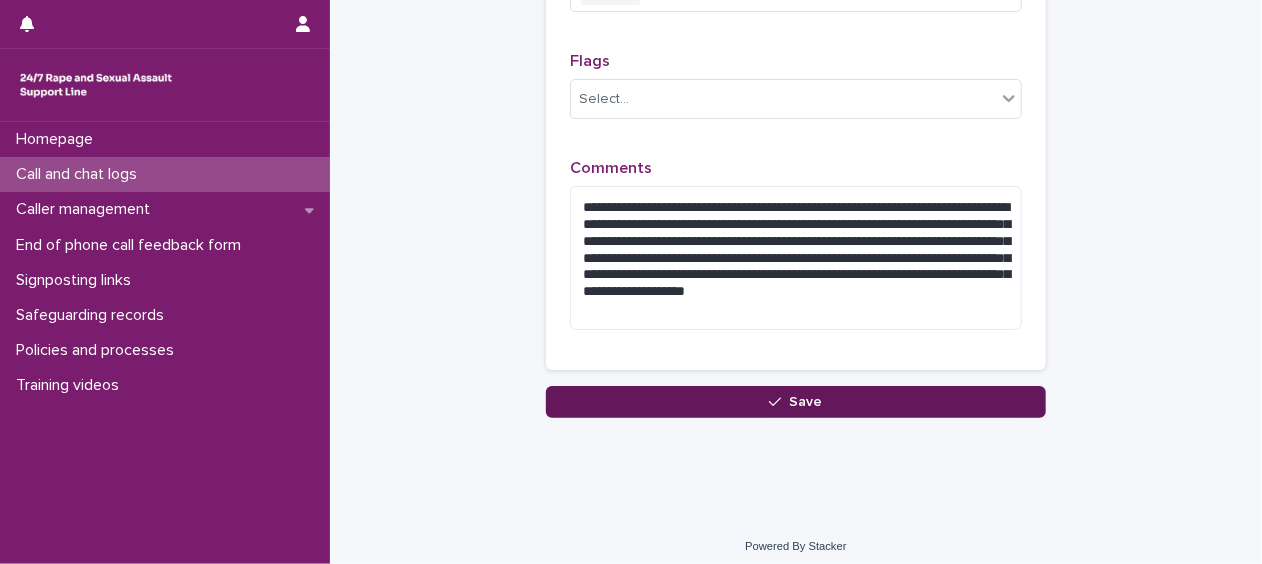 click on "Save" at bounding box center [806, 402] 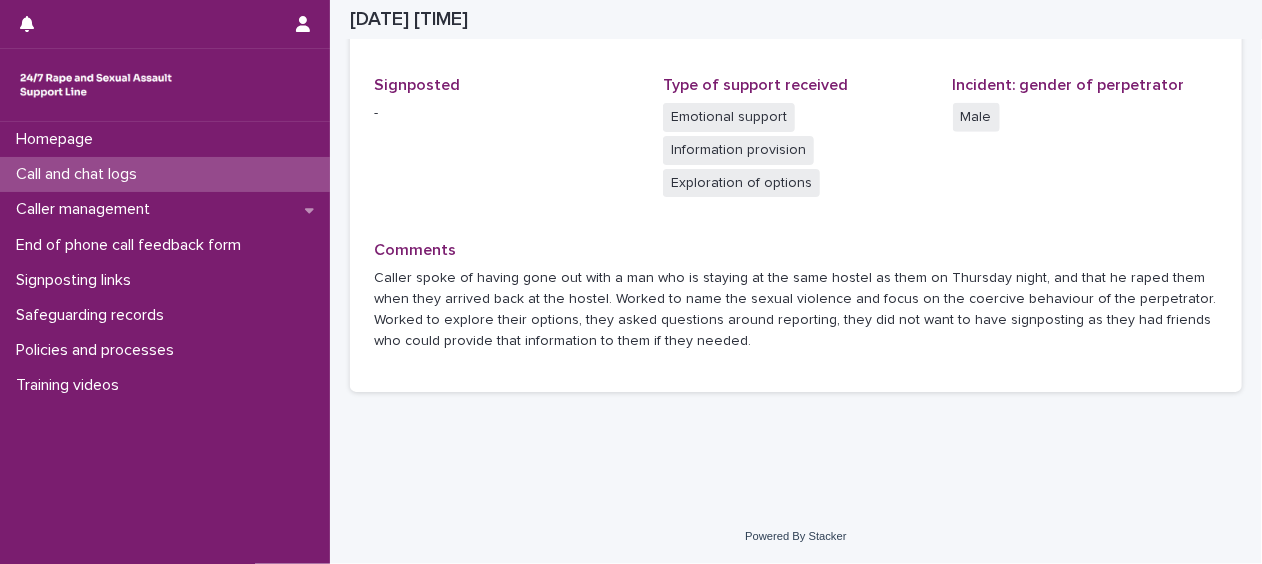 scroll, scrollTop: 626, scrollLeft: 0, axis: vertical 